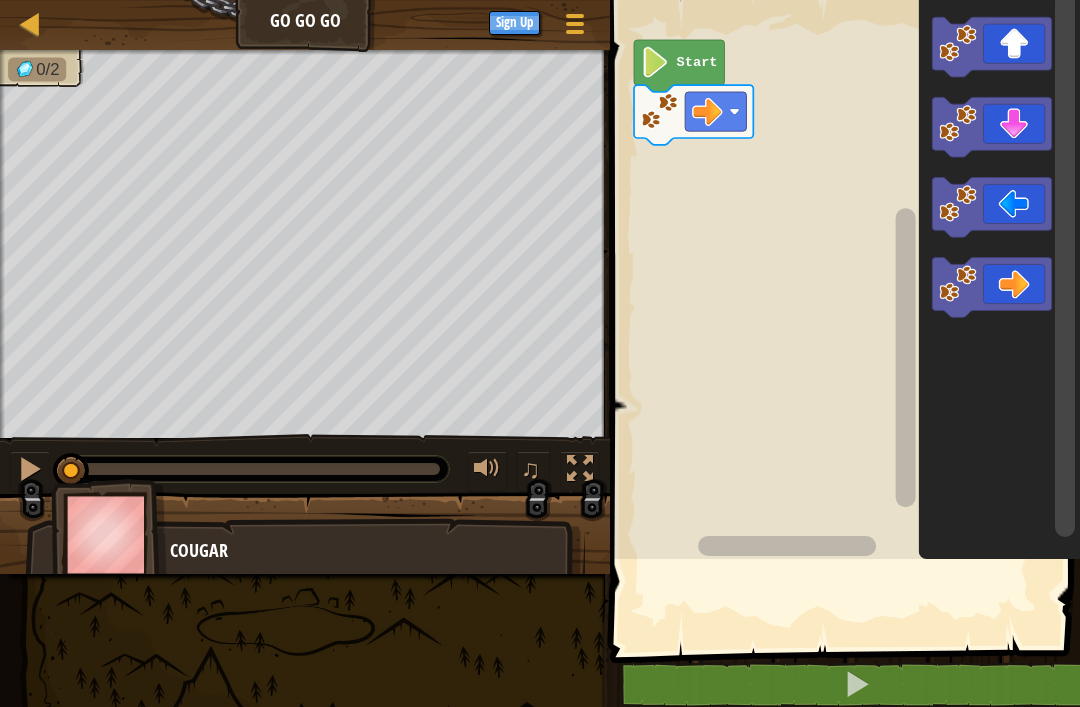 scroll, scrollTop: 0, scrollLeft: 0, axis: both 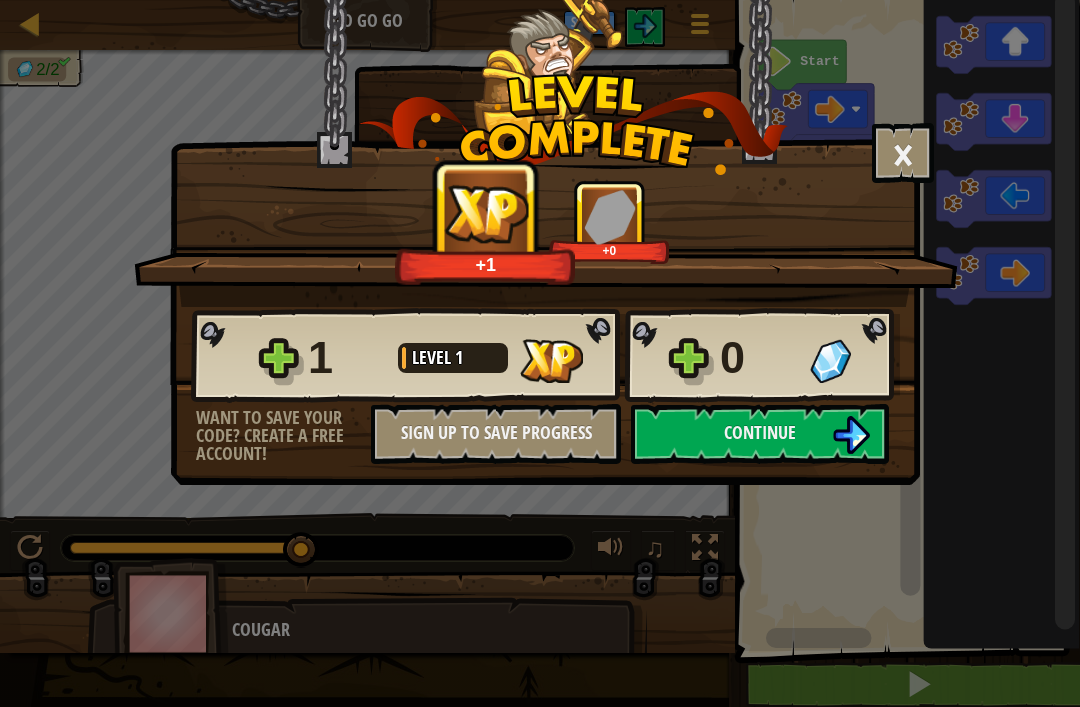 click on "Continue" at bounding box center (760, 434) 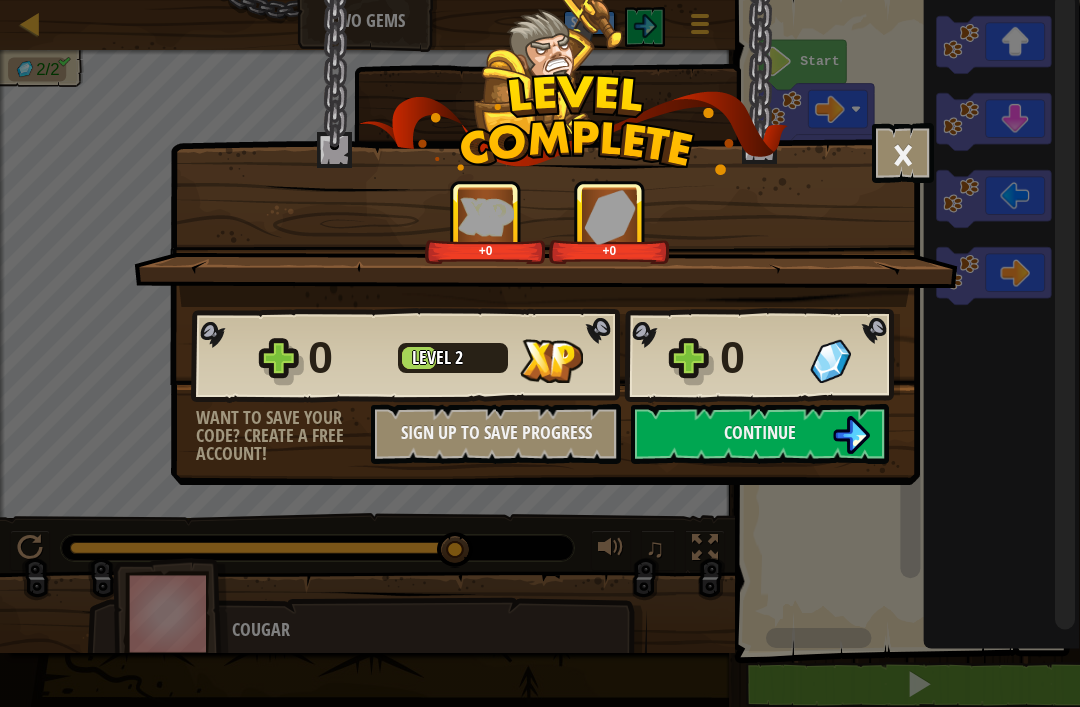 click on "Continue" at bounding box center [760, 432] 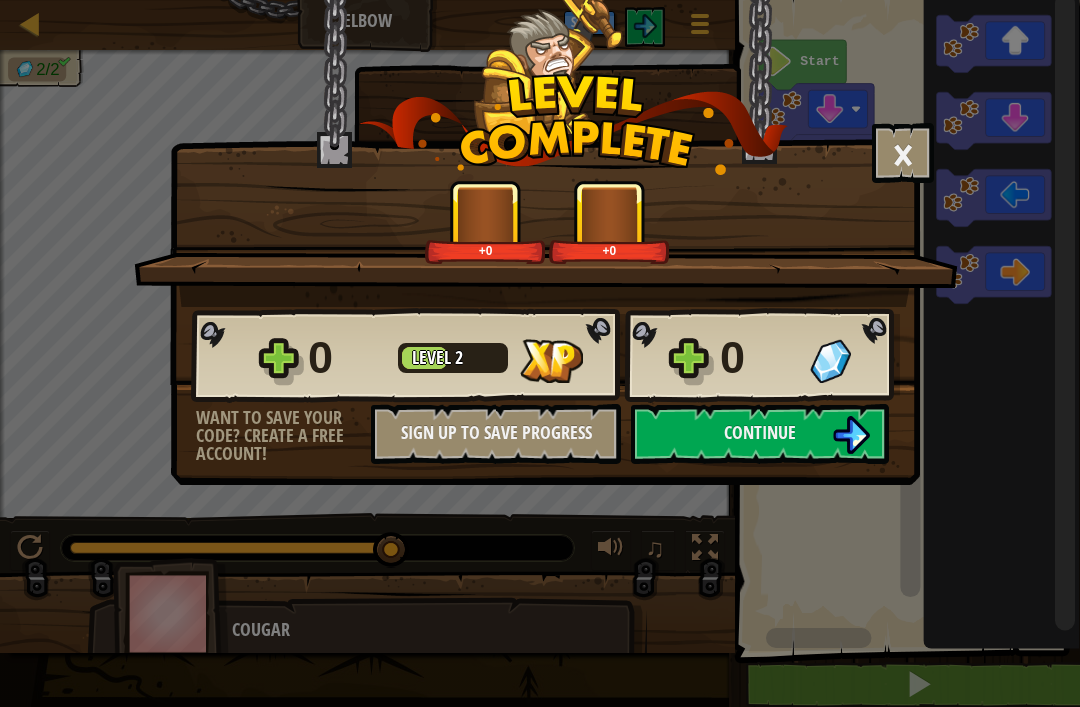 click on "Continue" at bounding box center [760, 434] 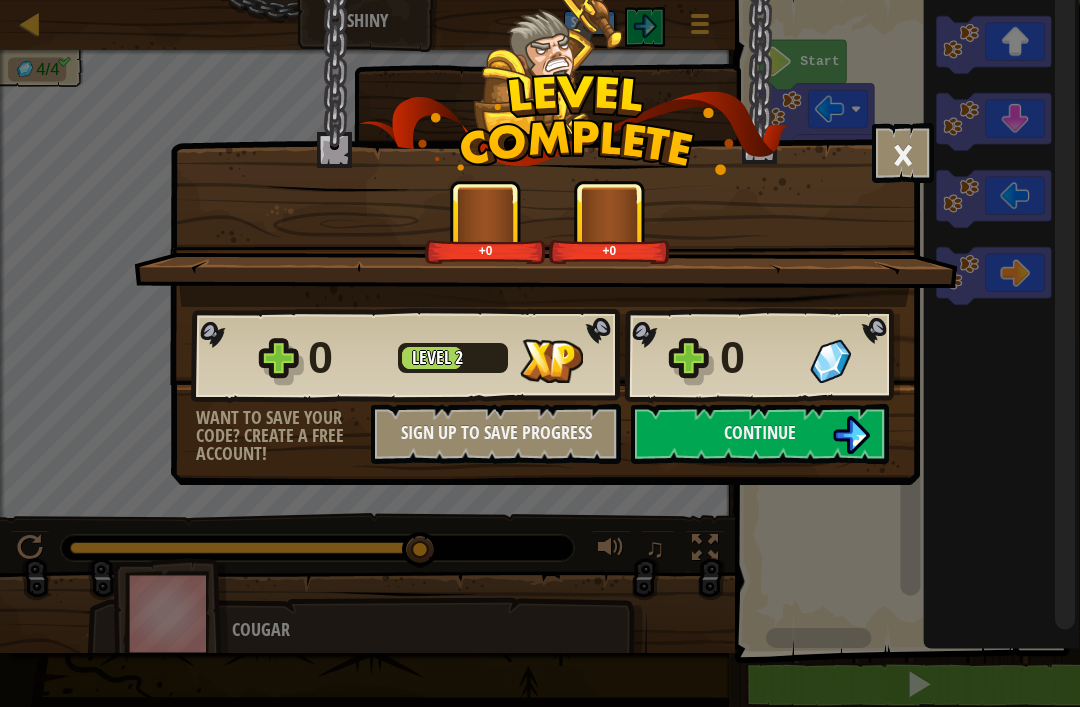 click on "Continue" at bounding box center [760, 434] 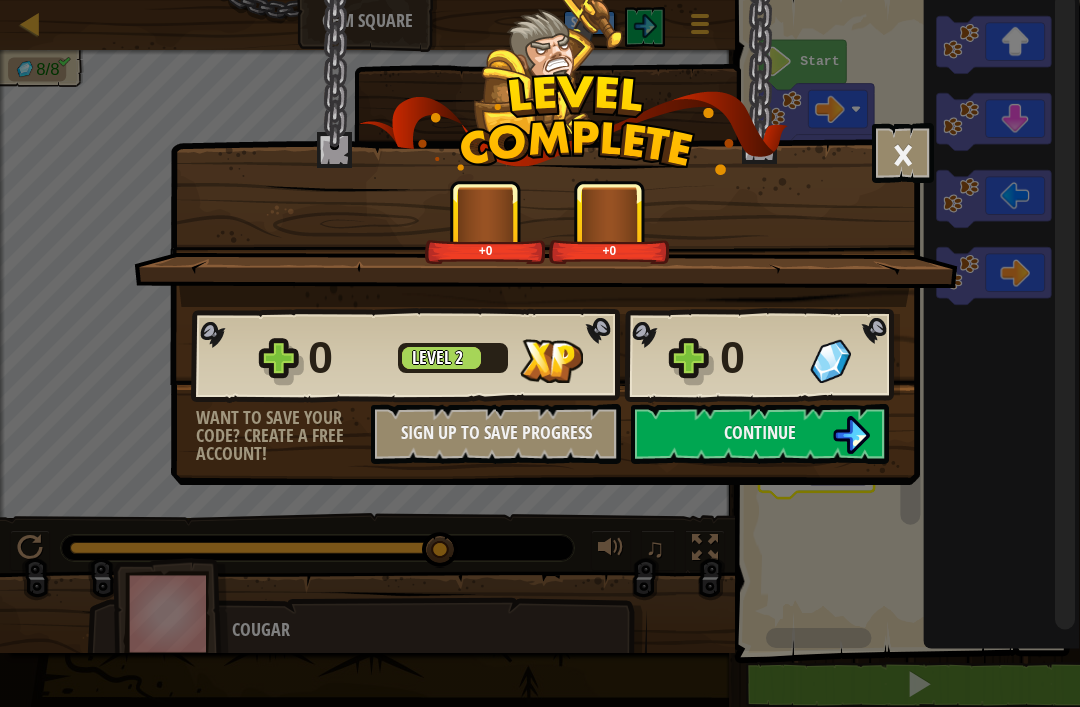 click on "Continue" at bounding box center (760, 432) 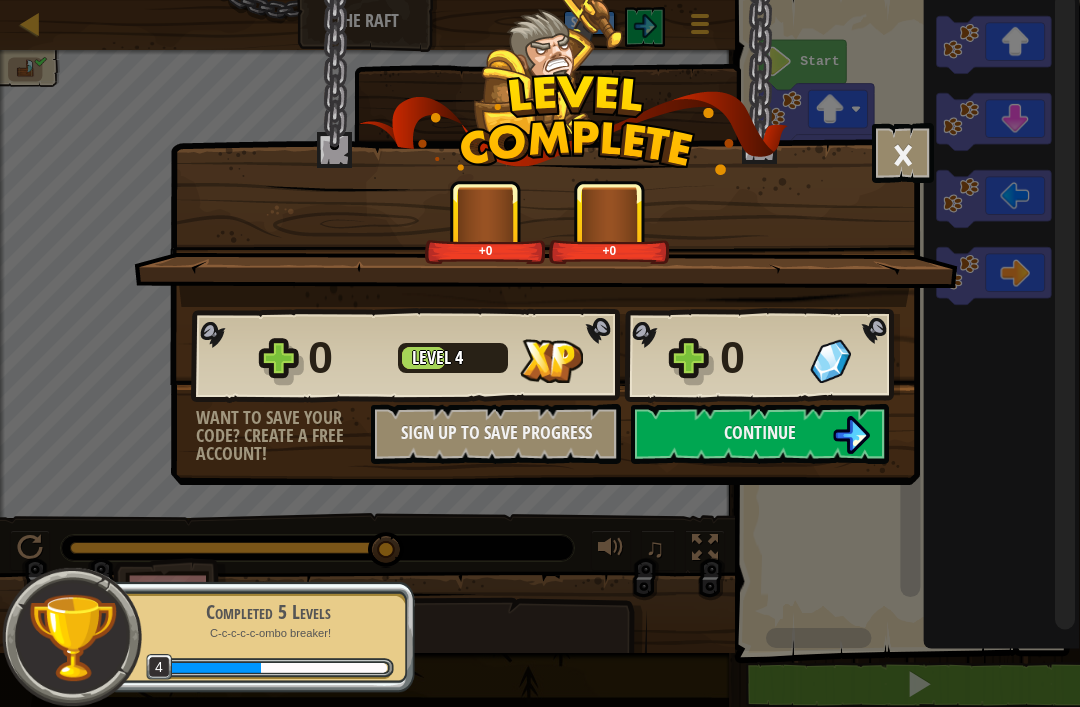 click on "Continue" at bounding box center [760, 432] 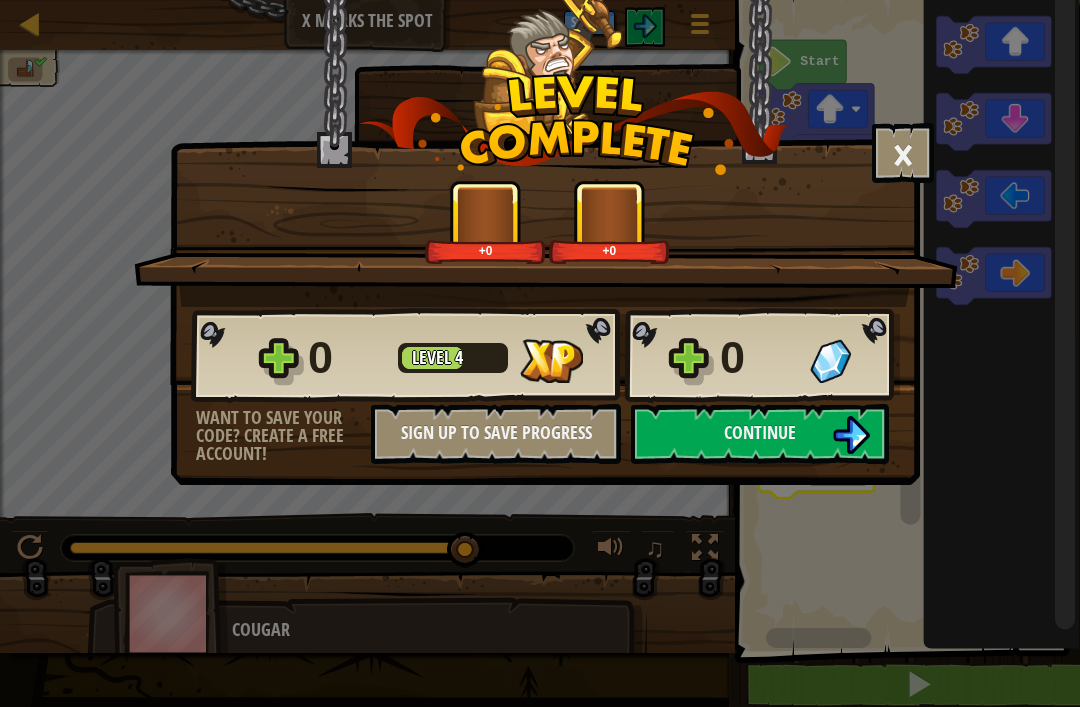 click on "Continue" at bounding box center (760, 434) 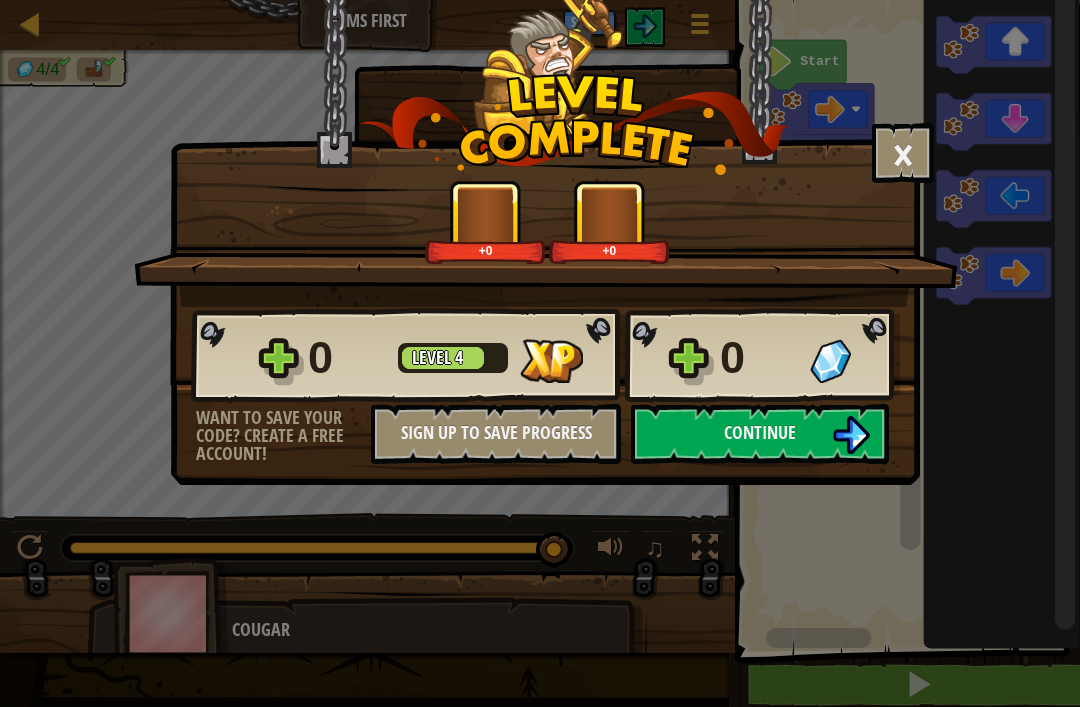 click on "Continue" at bounding box center (760, 432) 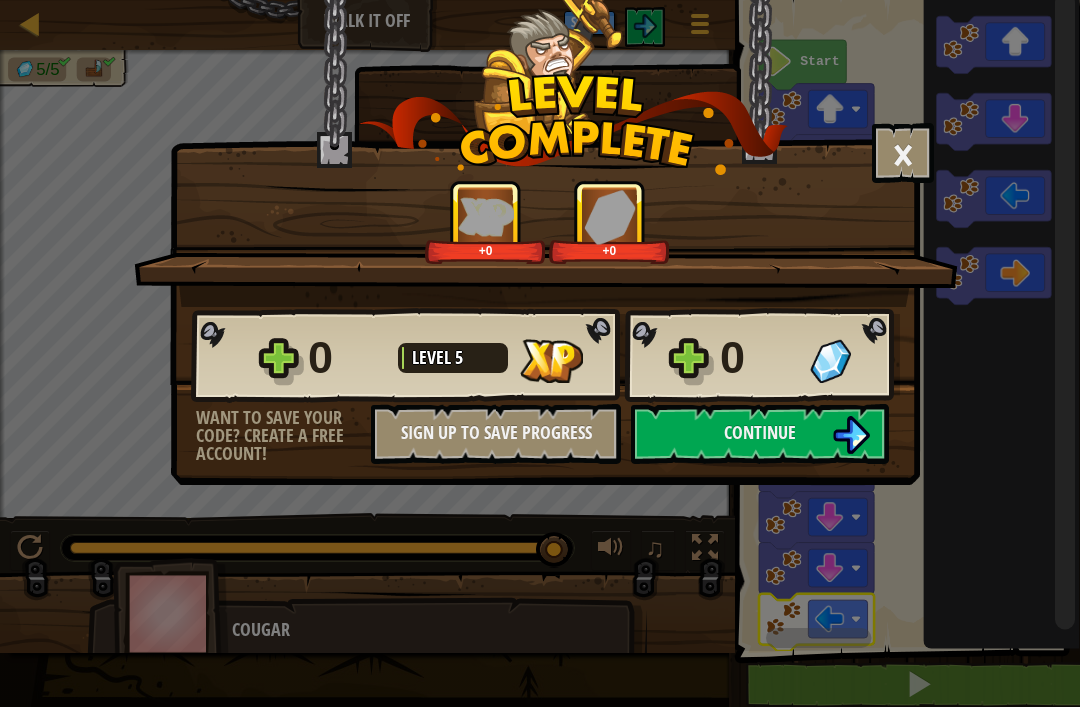 click on "Continue" at bounding box center [760, 434] 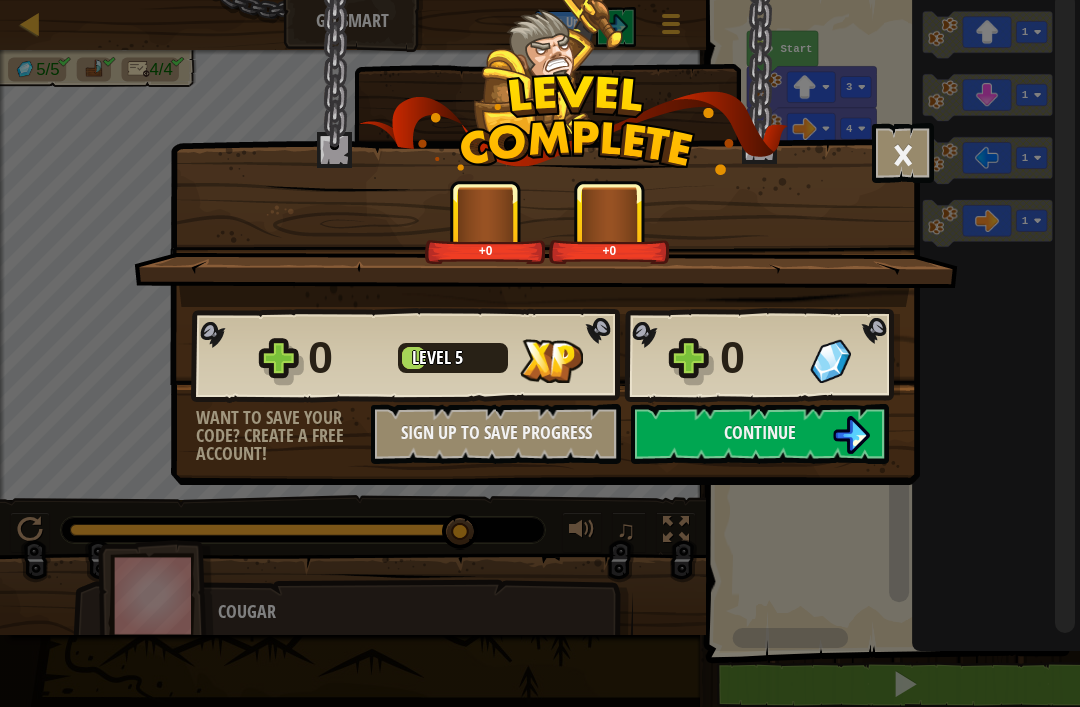 click on "Continue" at bounding box center [760, 432] 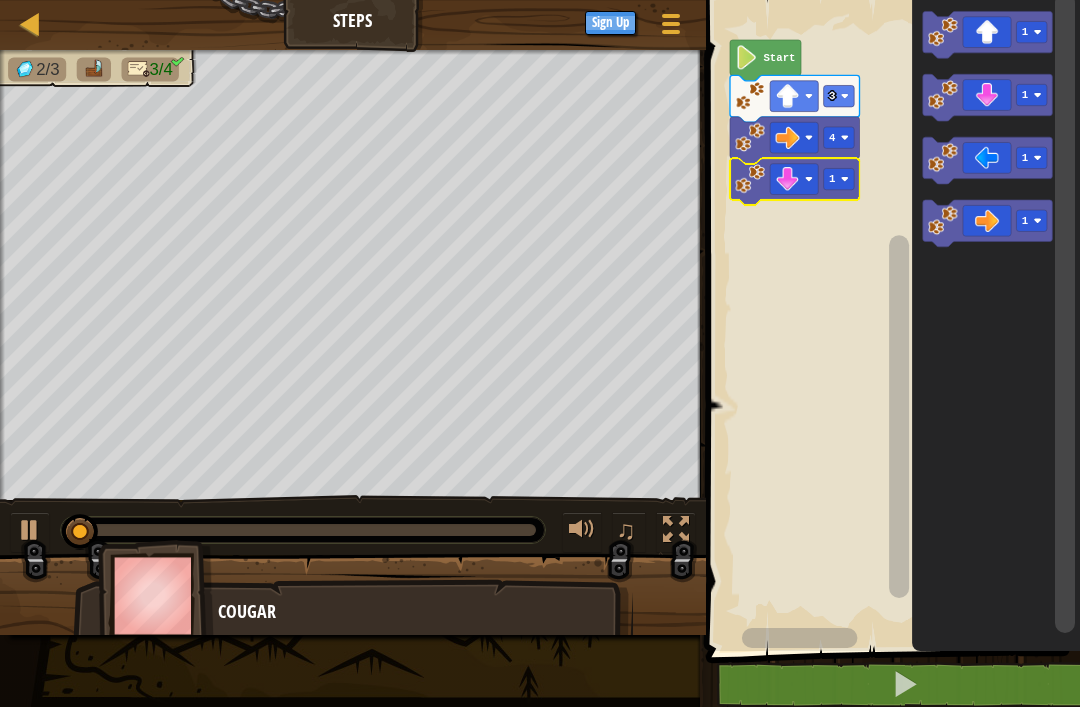 click 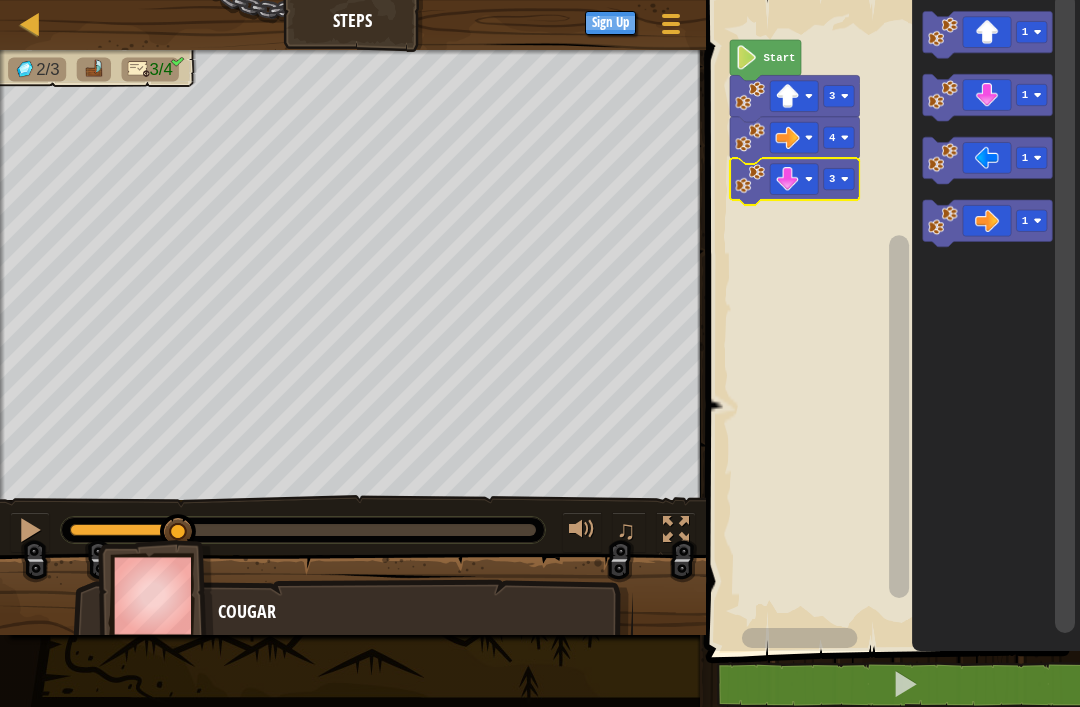 click 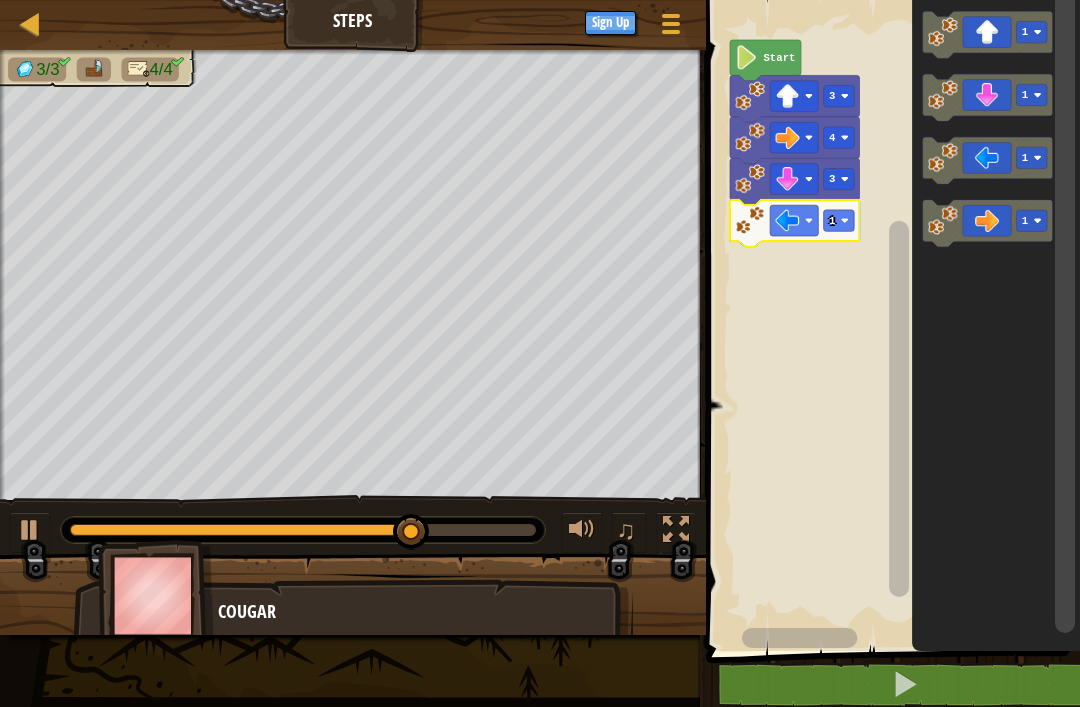 click on "1" 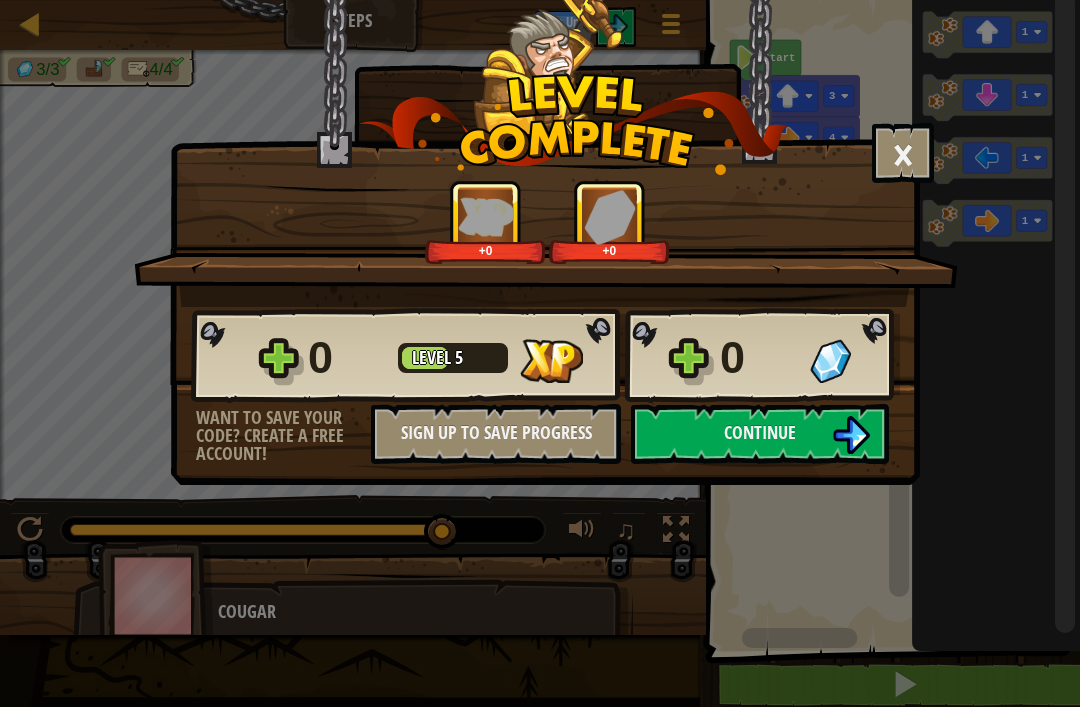 click on "Continue" at bounding box center [760, 434] 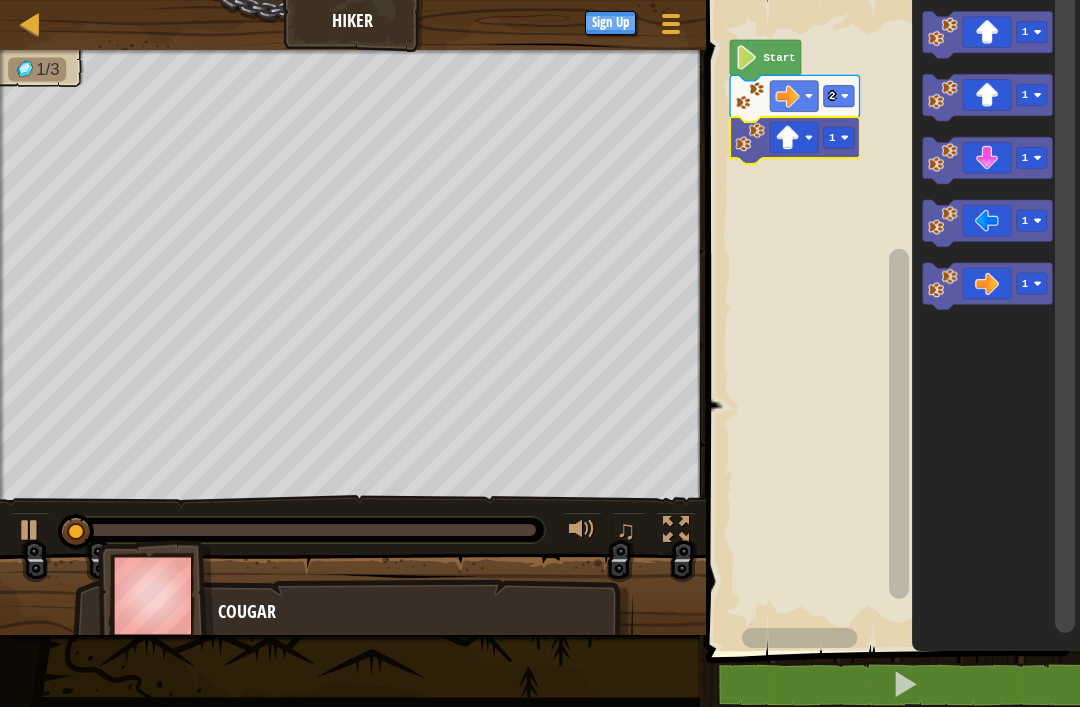 click 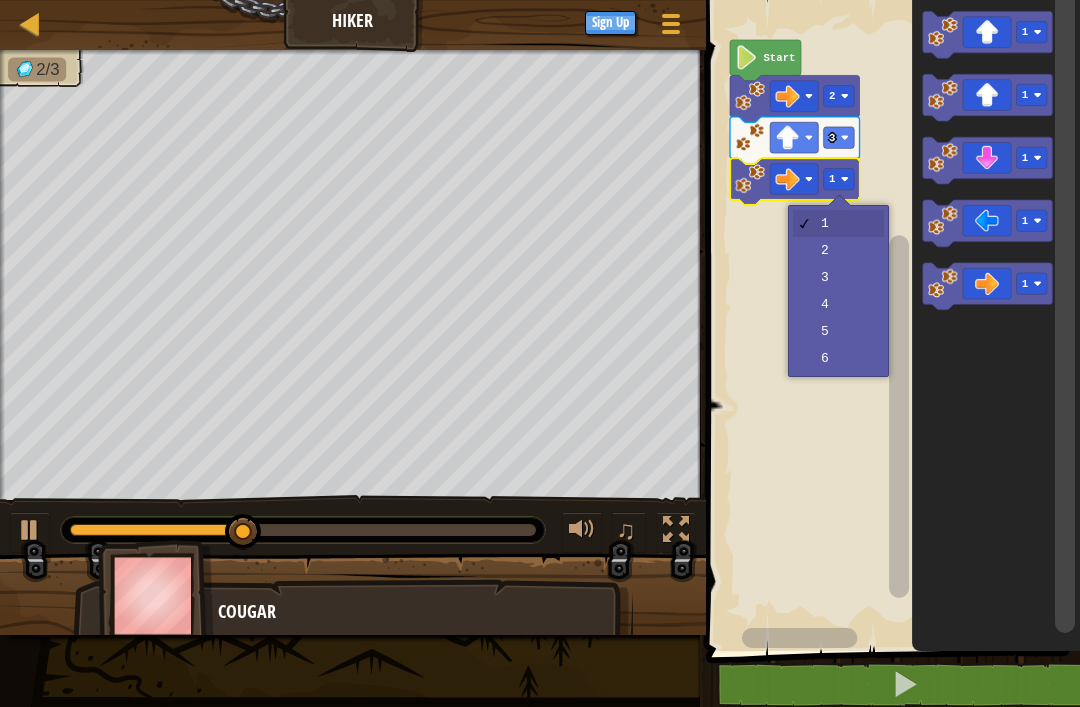 click 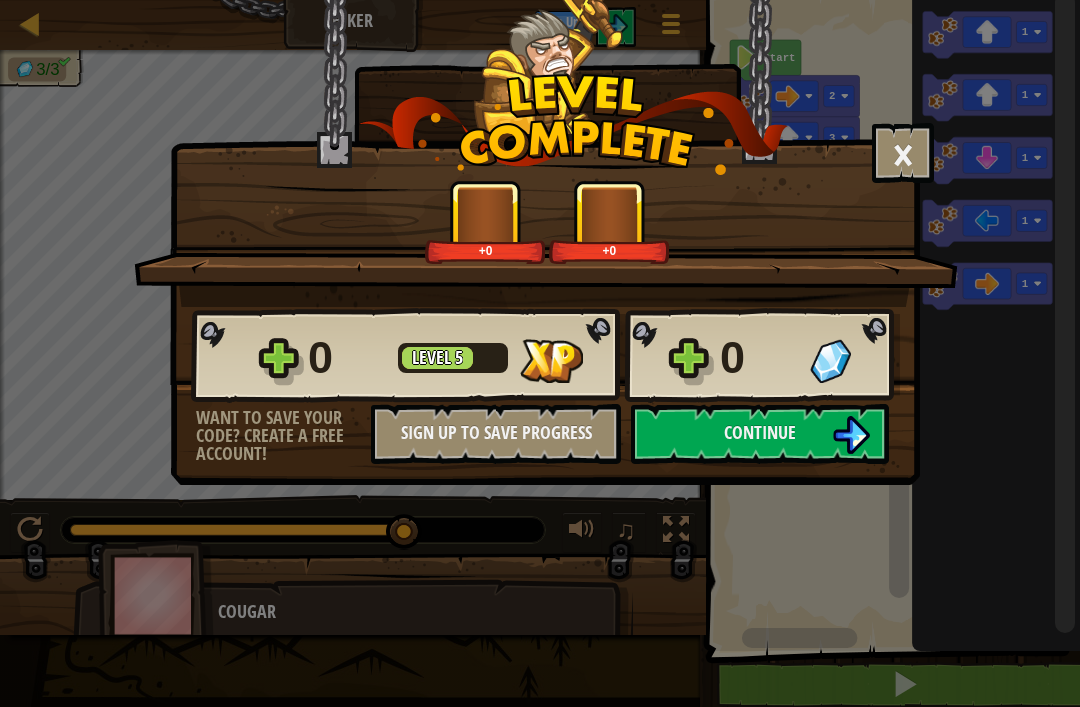 click on "Continue" at bounding box center (760, 432) 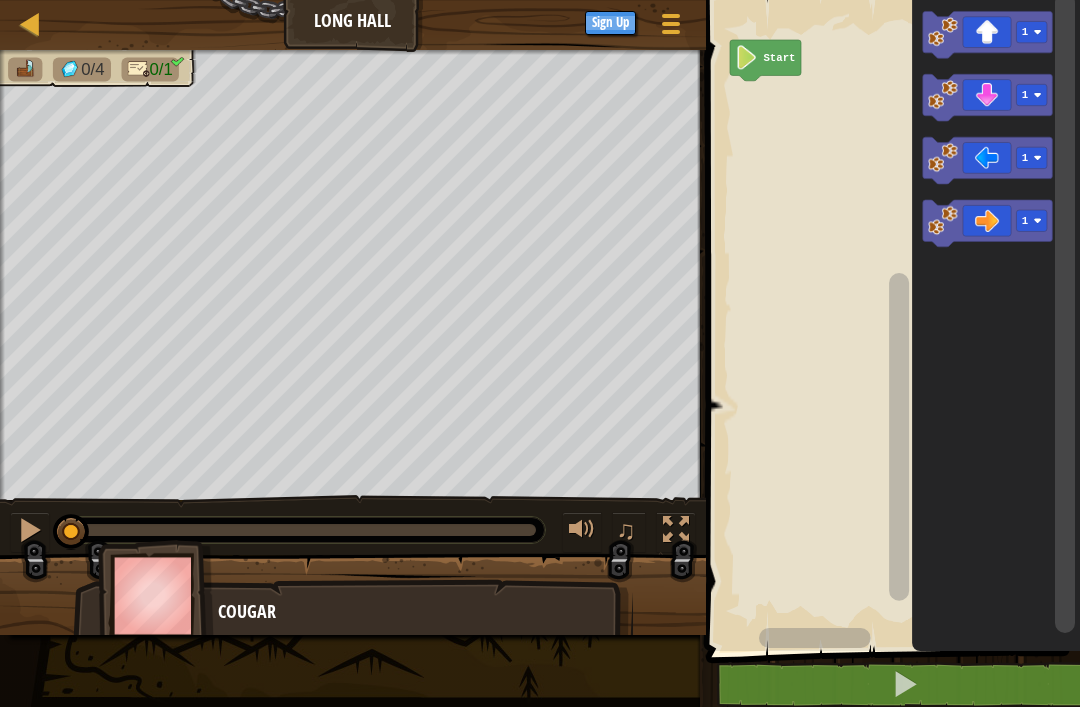 click on "1" 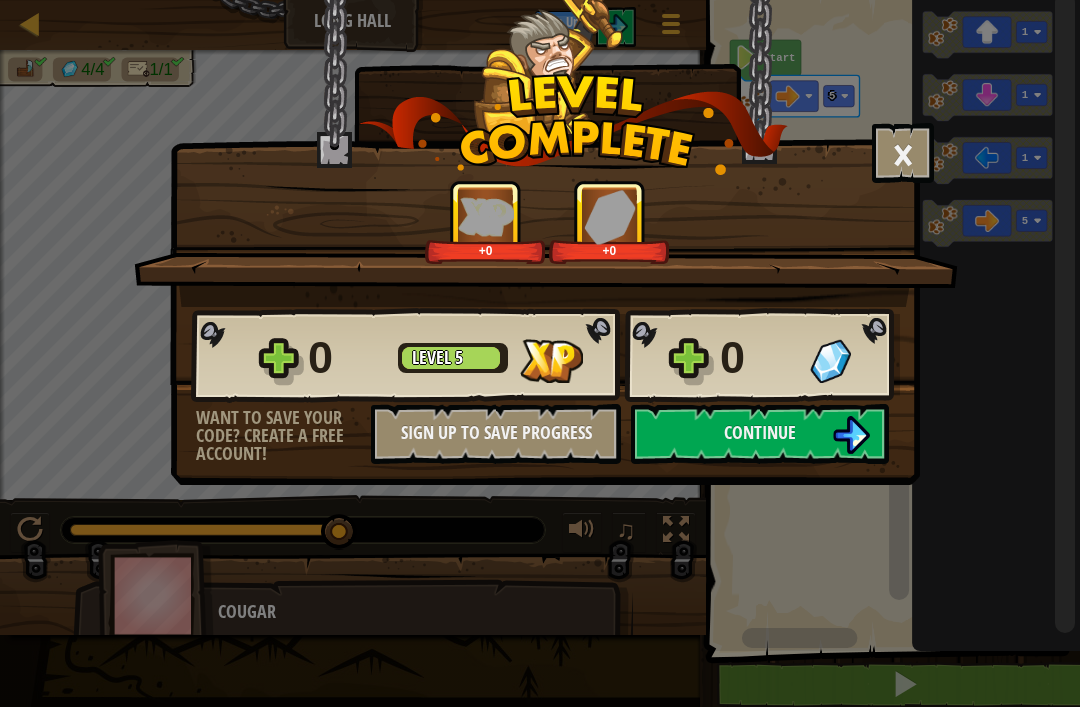 click on "Continue" at bounding box center (760, 432) 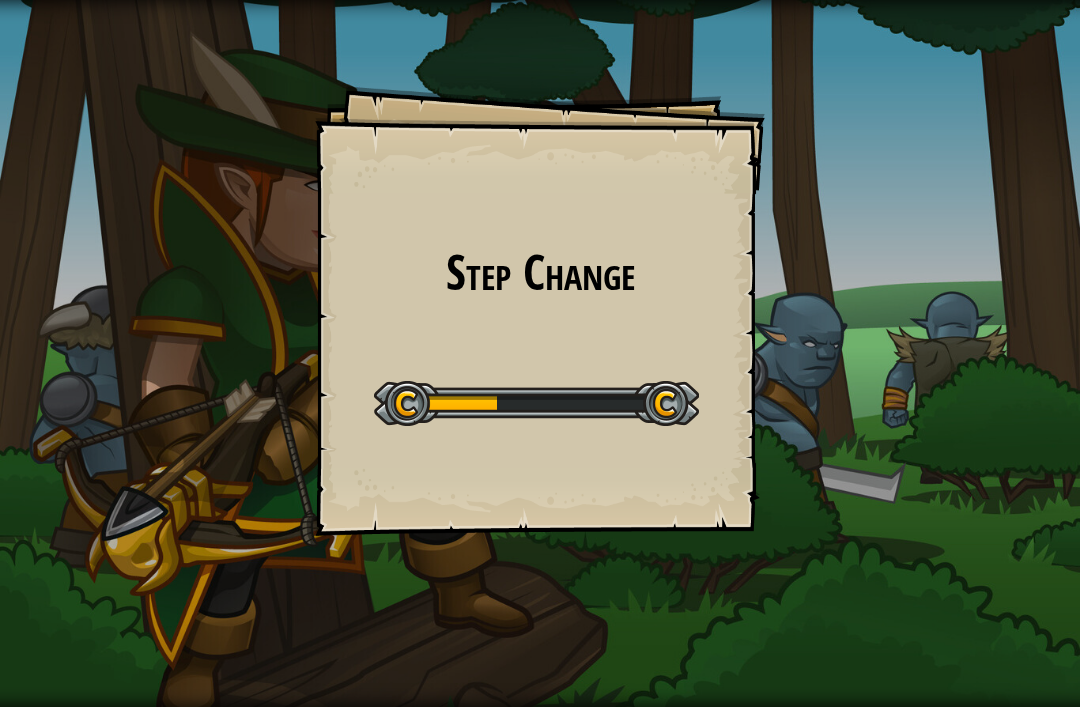 scroll, scrollTop: 0, scrollLeft: 0, axis: both 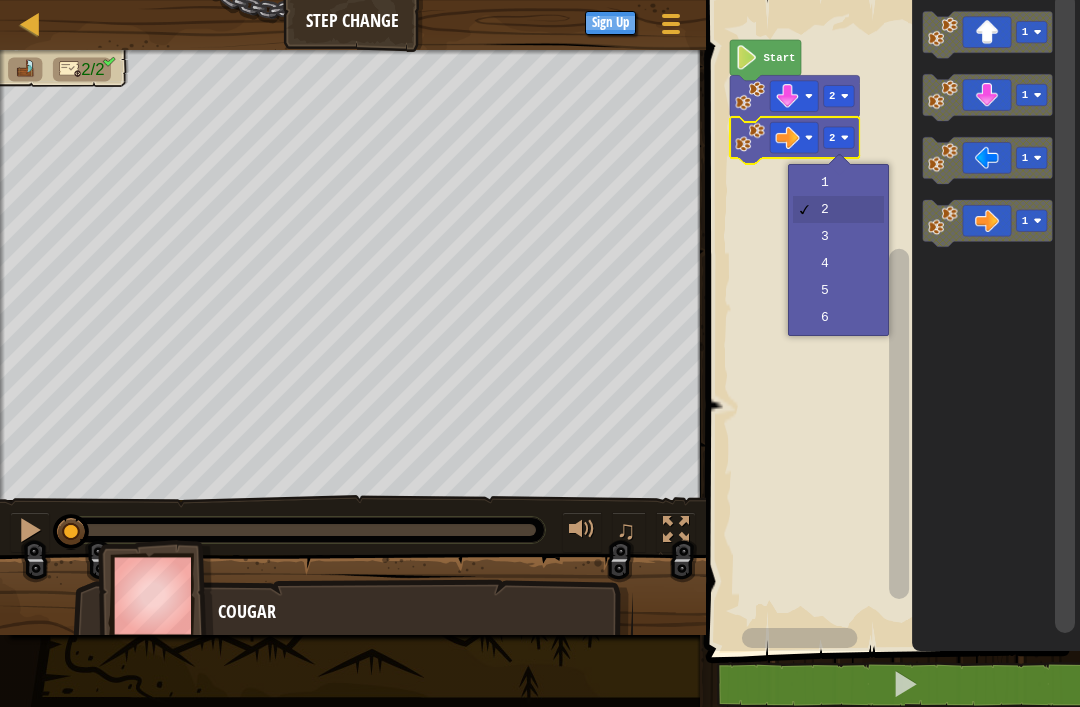 click 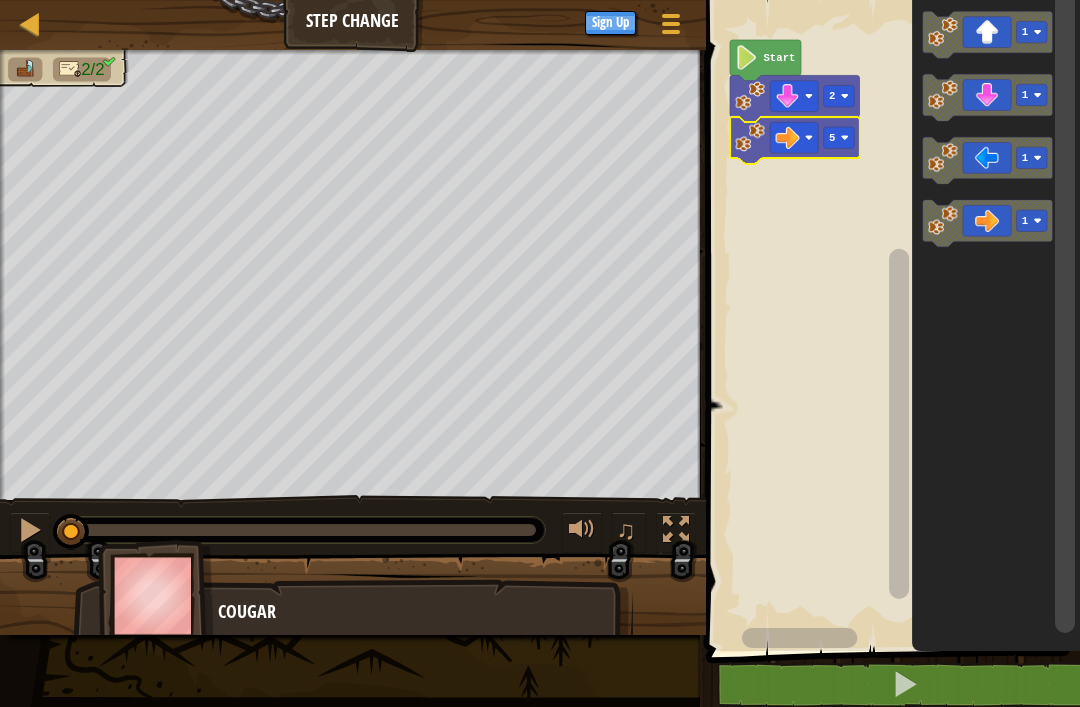 click 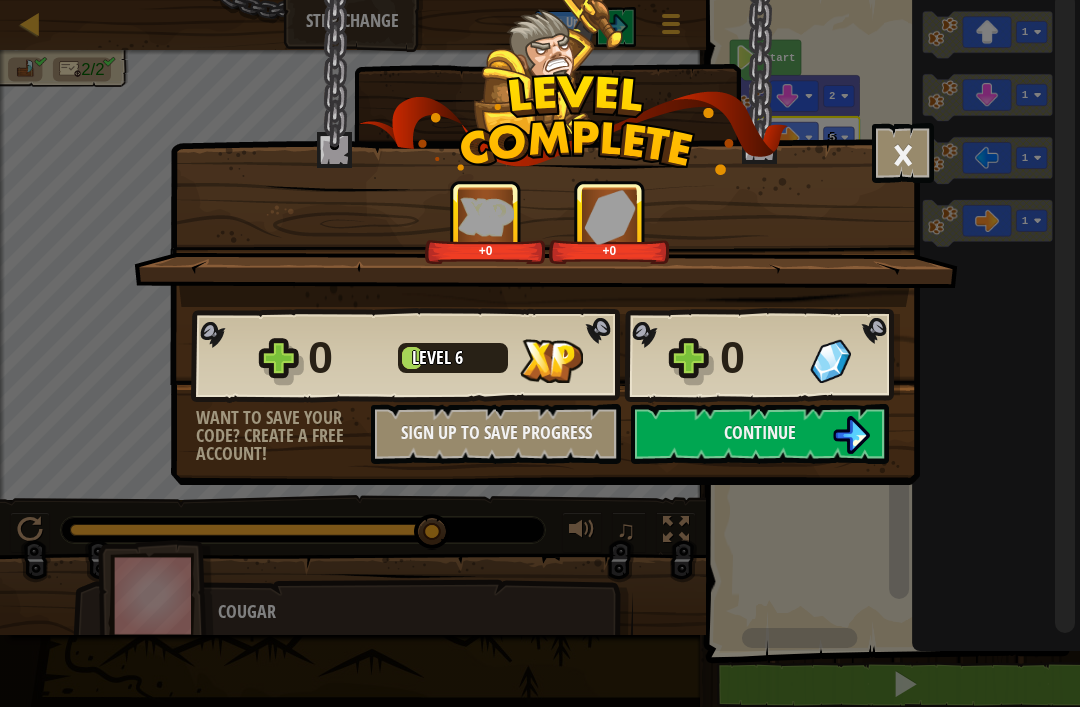 click on "× How fun was this level? +0 +0 Reticulating Splines... 0 Level 6 0 Want to save your code? Create a free account! Sign Up to Save Progress Saving Progress Continue" at bounding box center [545, 242] 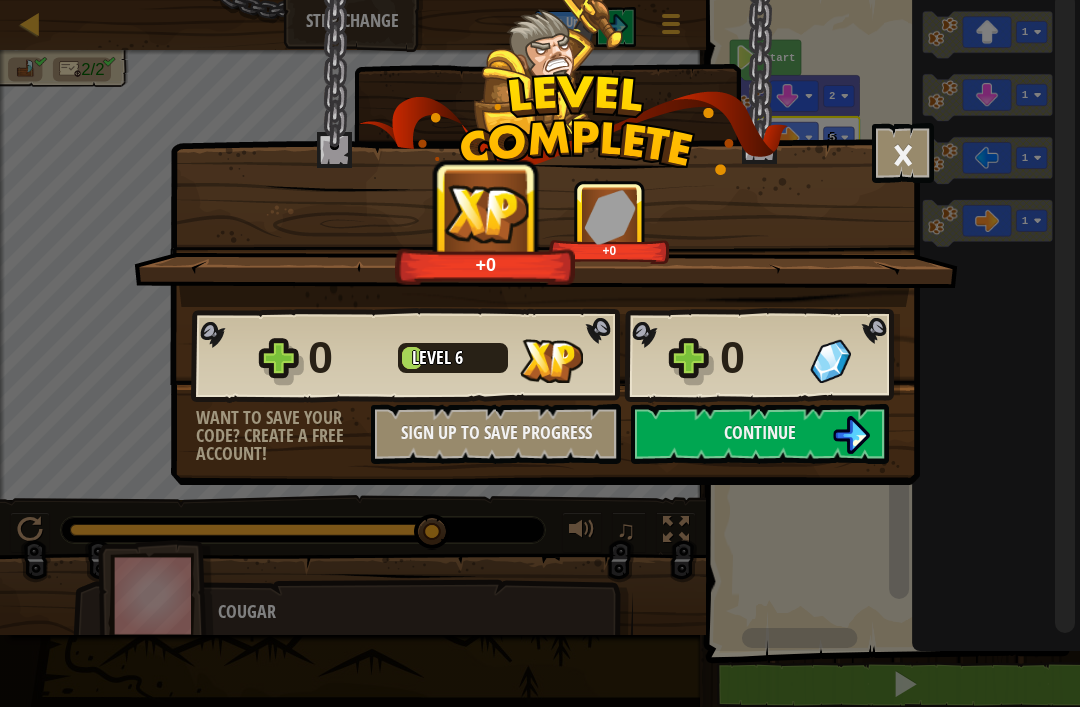 click on "Continue" at bounding box center [760, 434] 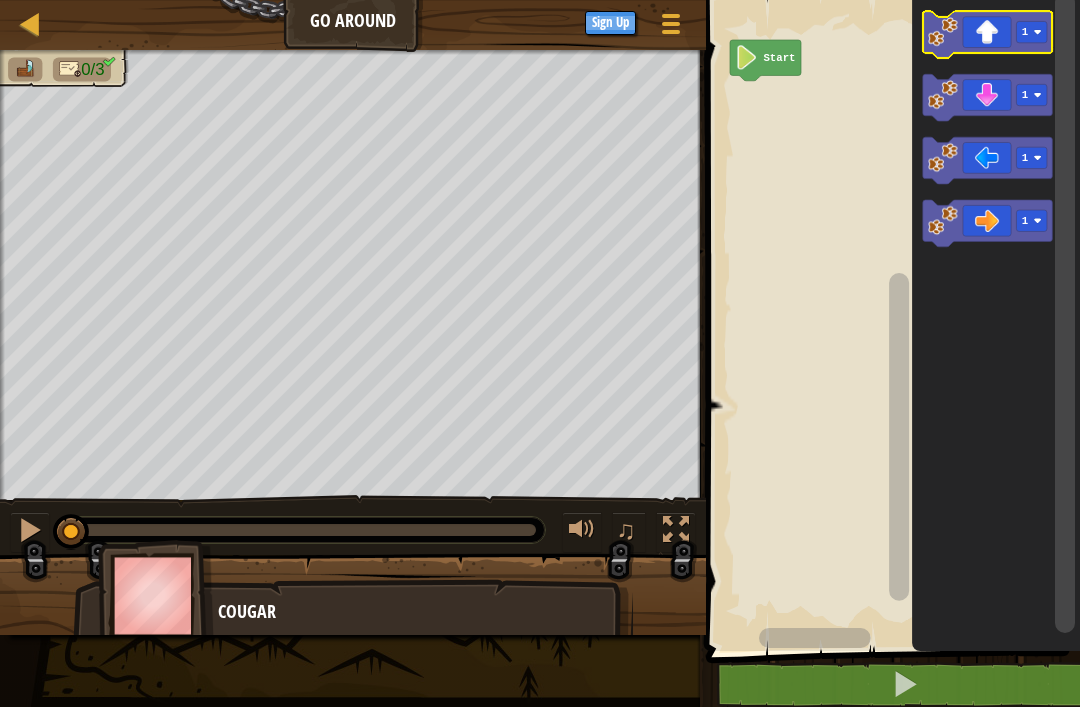click 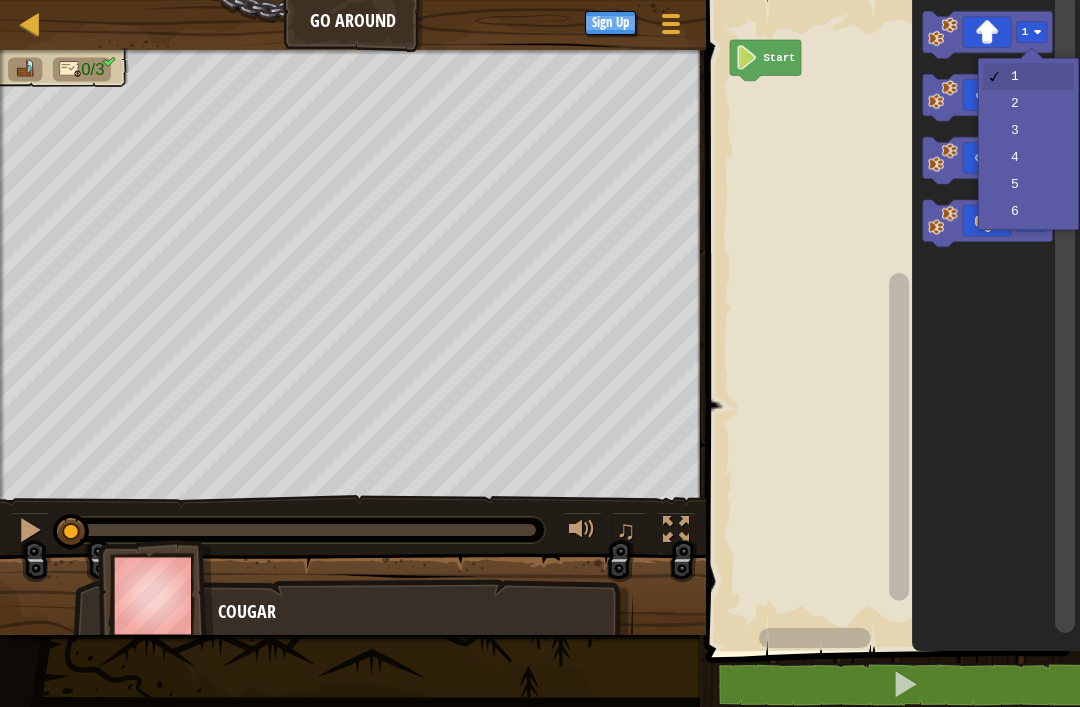 click 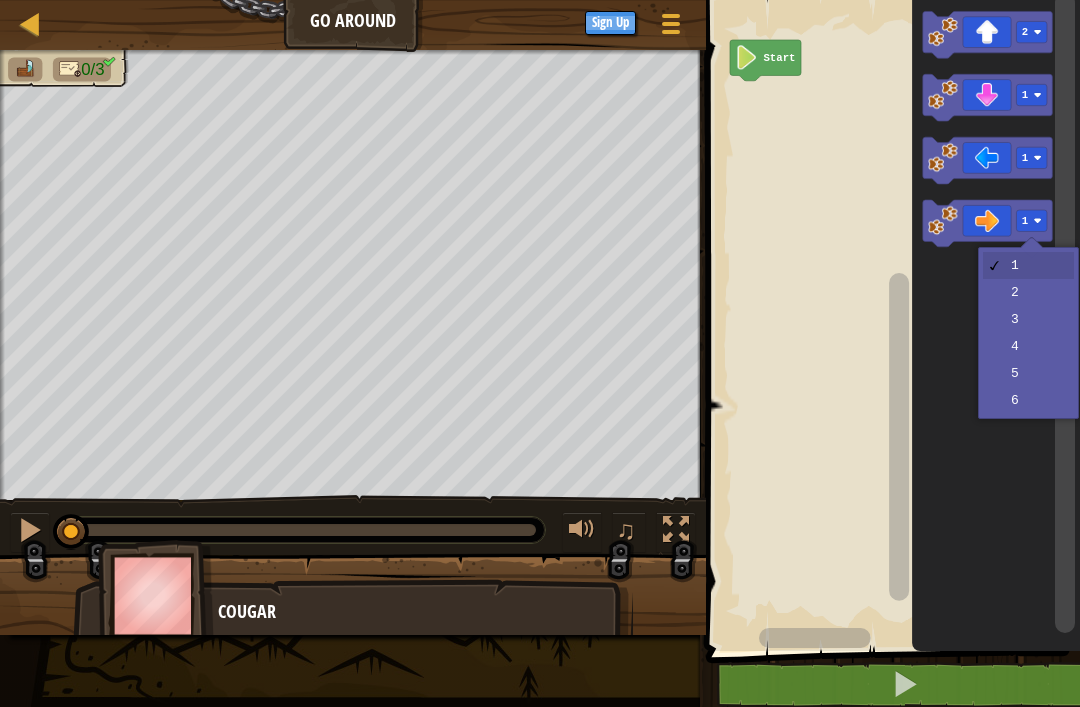 click 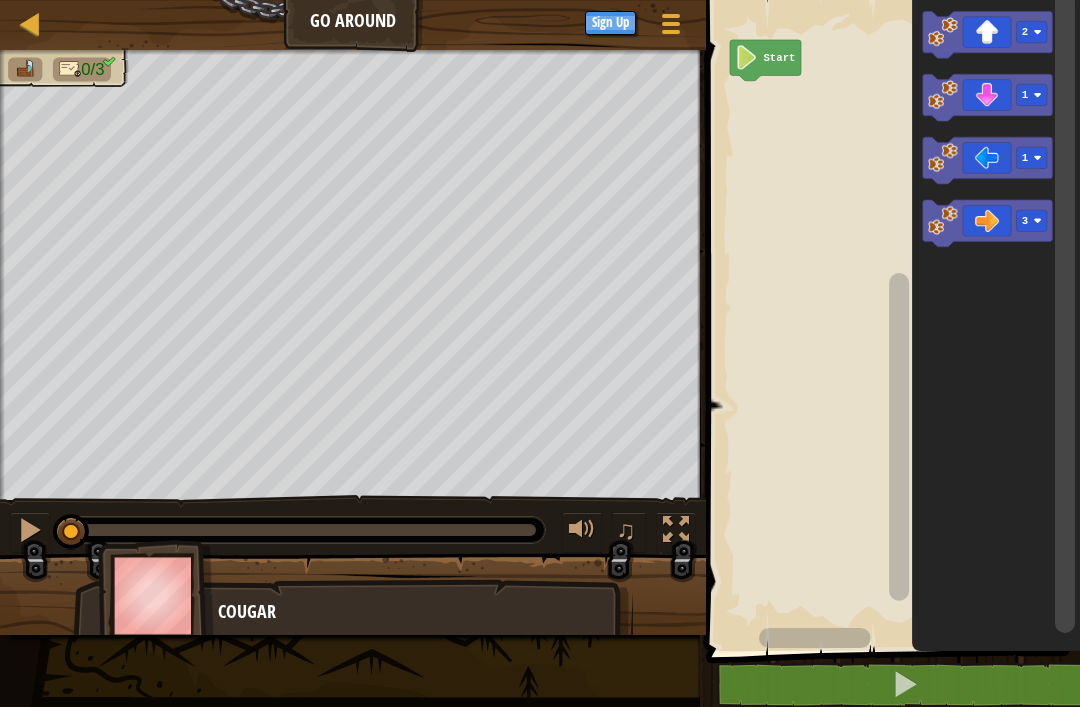 click on "1" 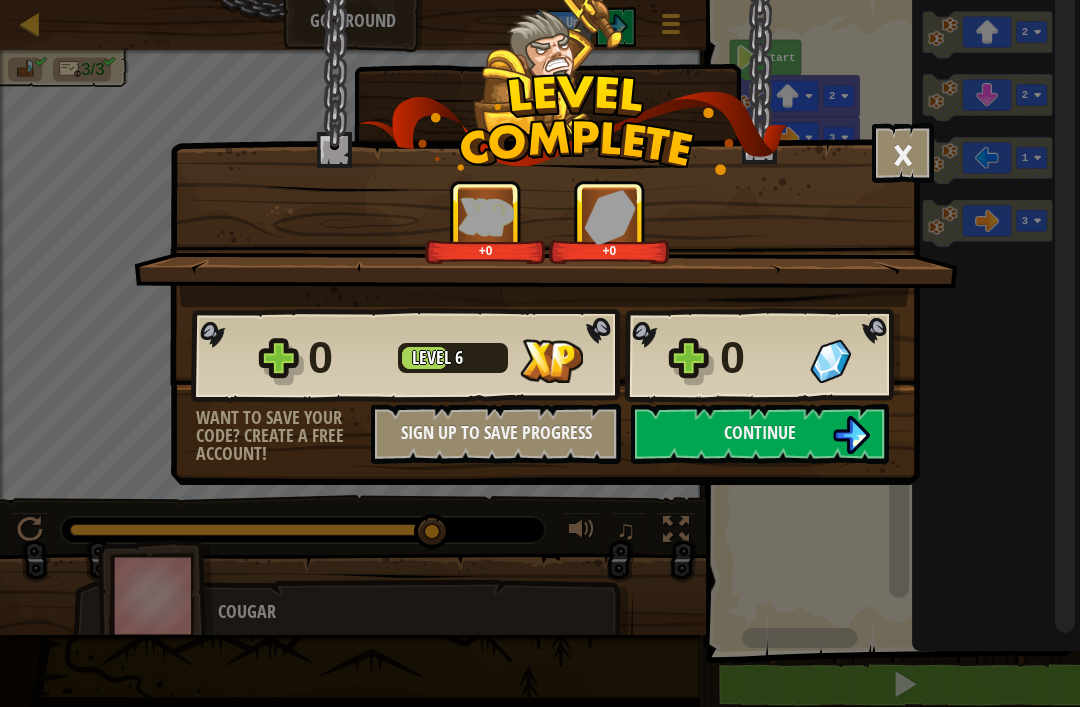 click at bounding box center (851, 435) 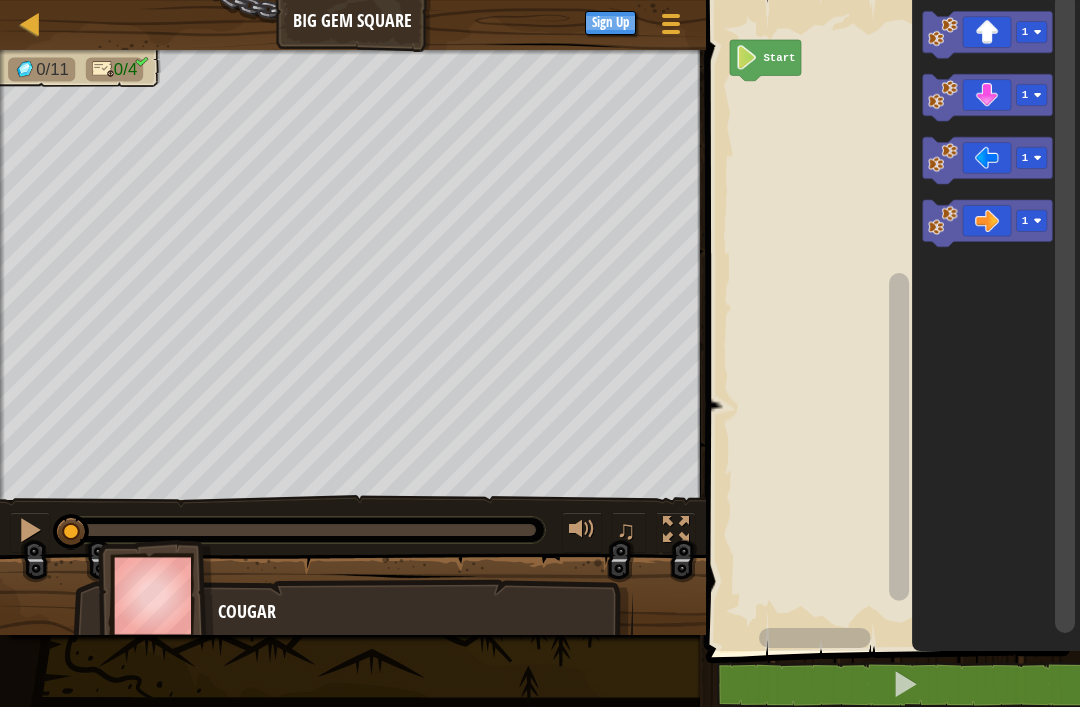 click on "1" 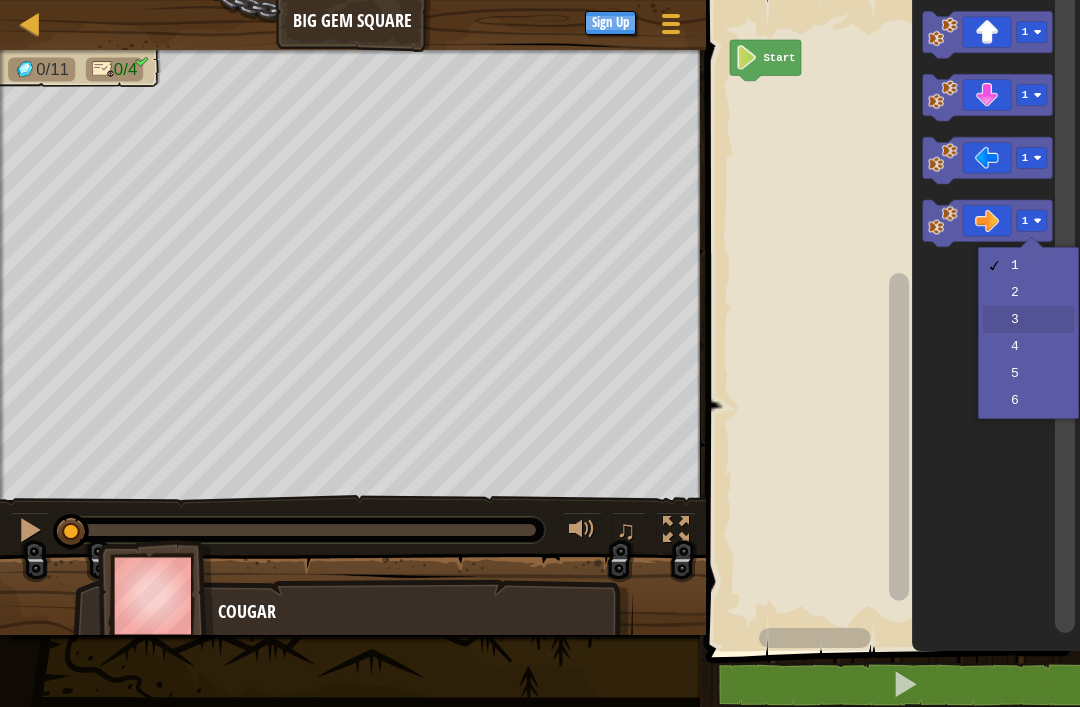 click 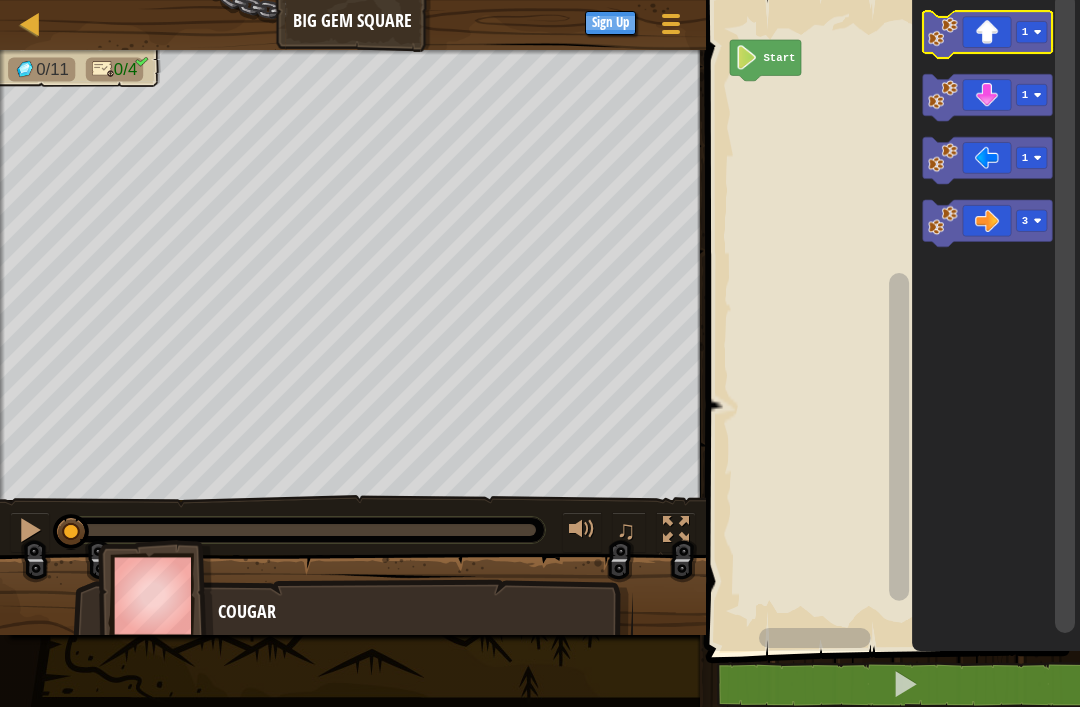 click 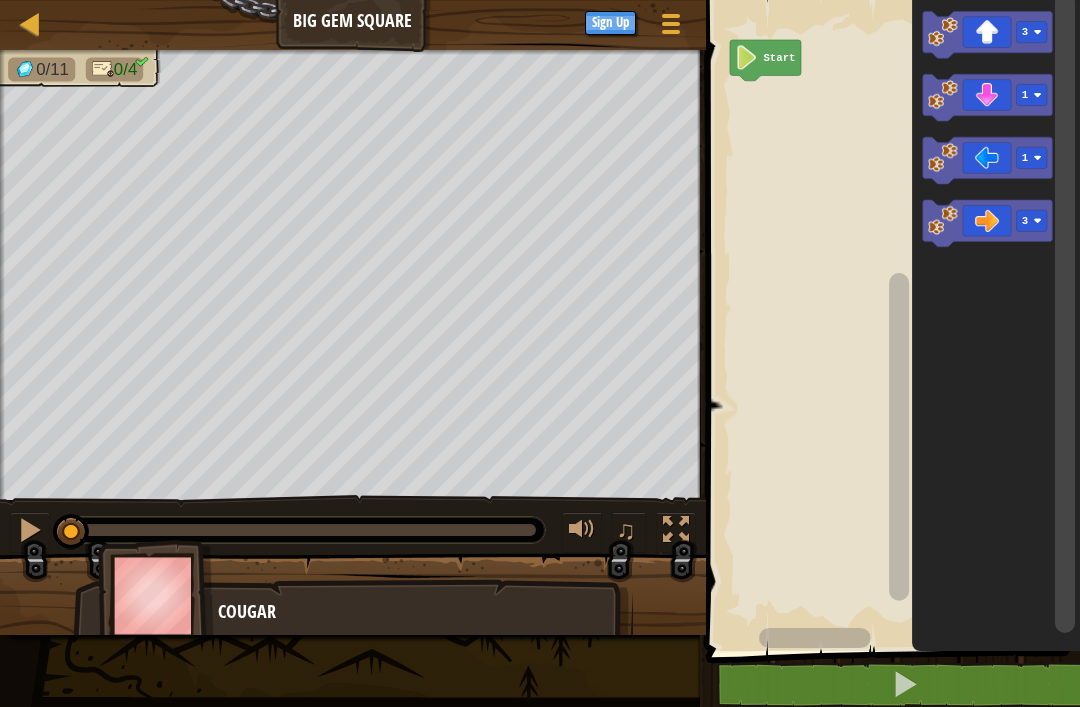 click 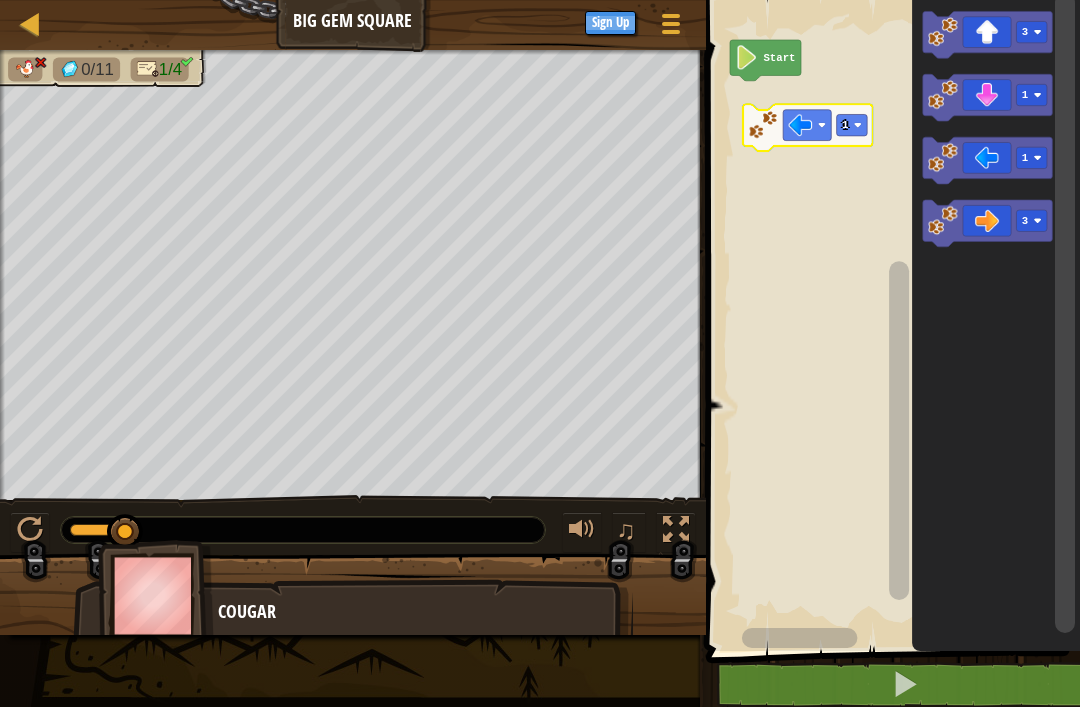 click 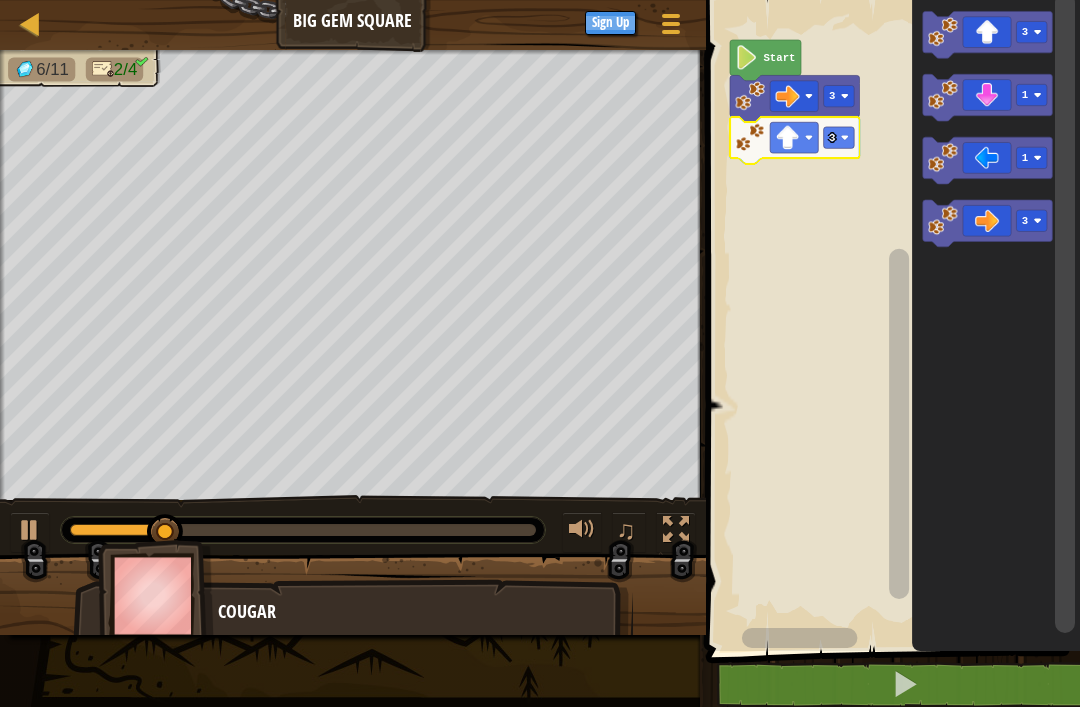 click 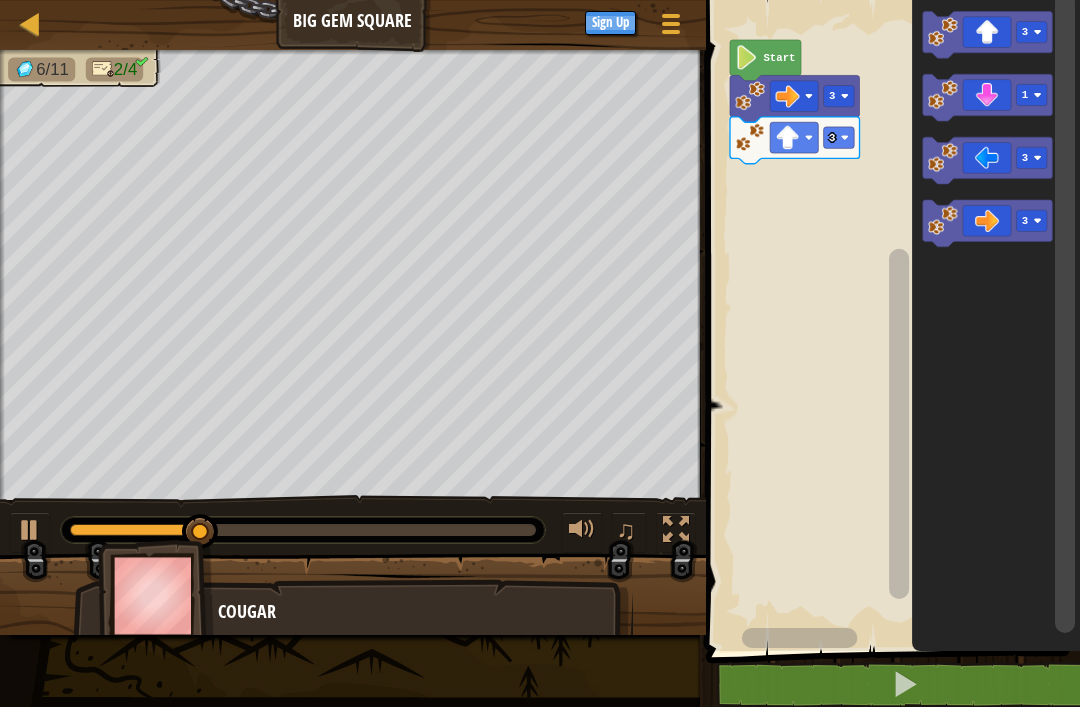 click 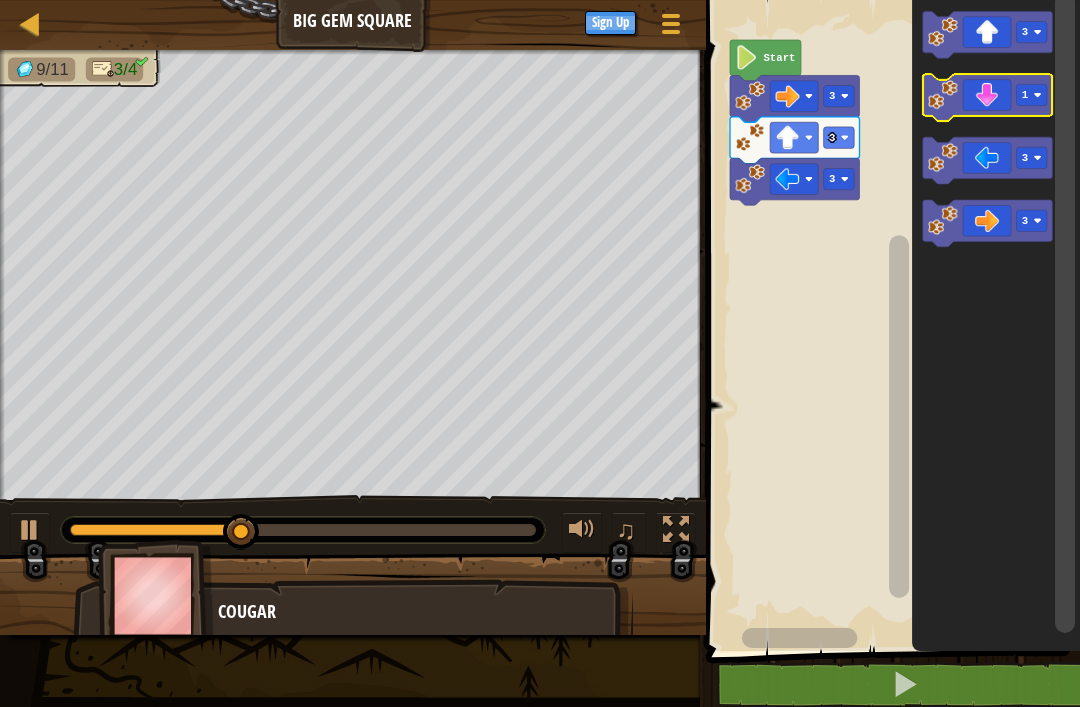 click on "1" 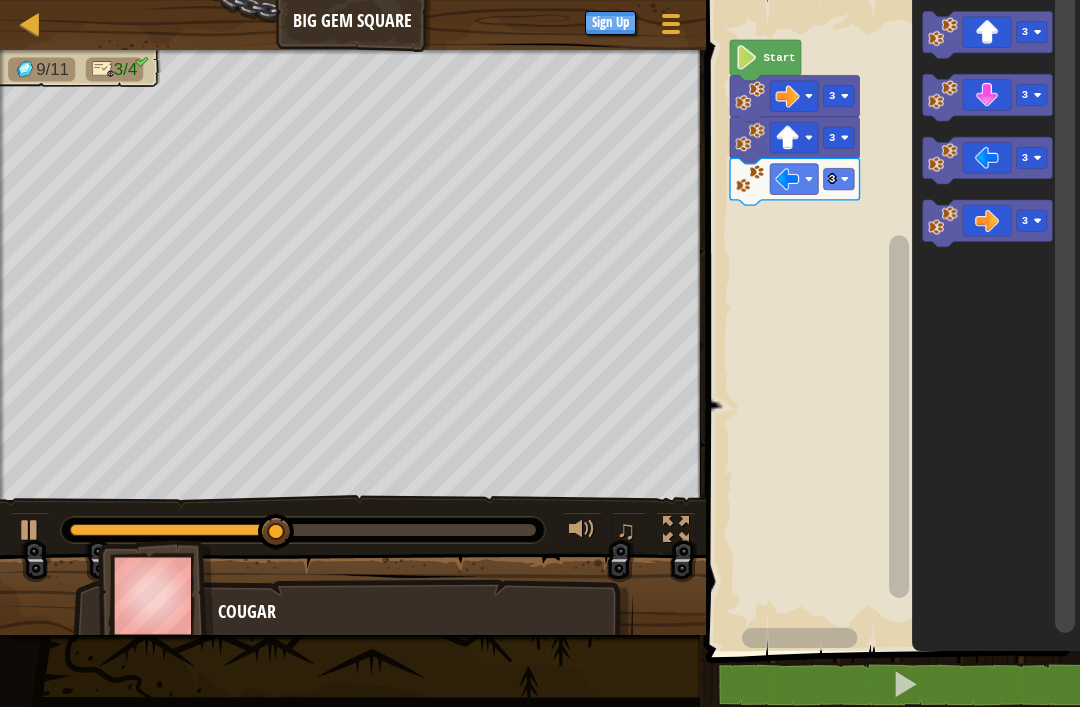 click 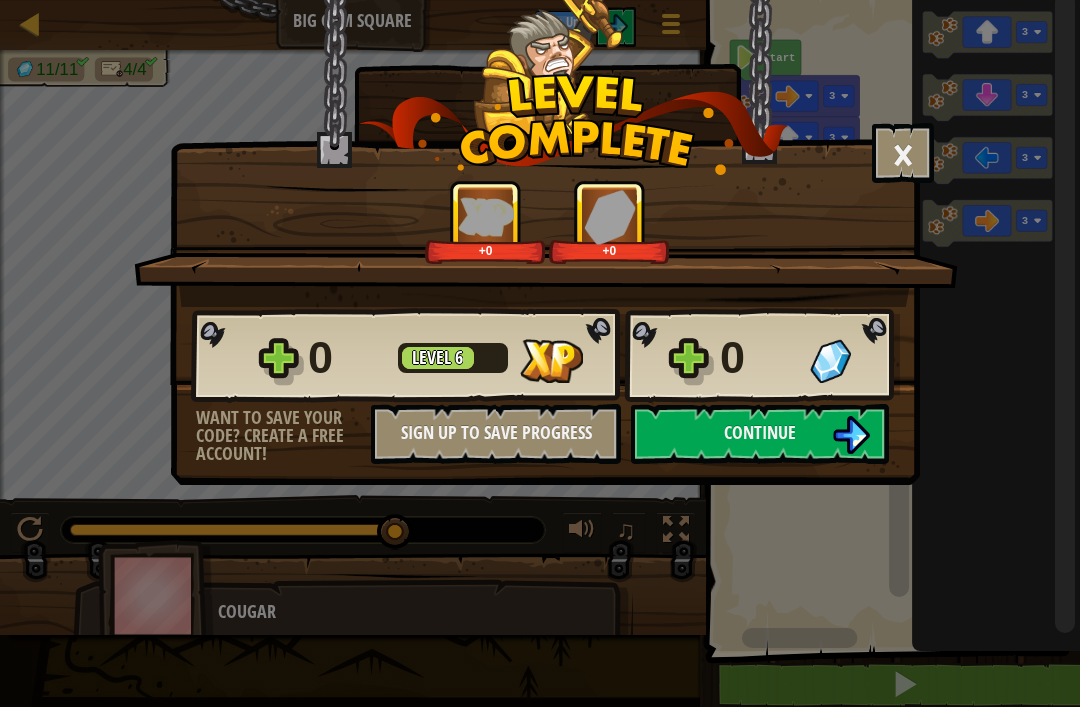 click on "Continue" at bounding box center (760, 434) 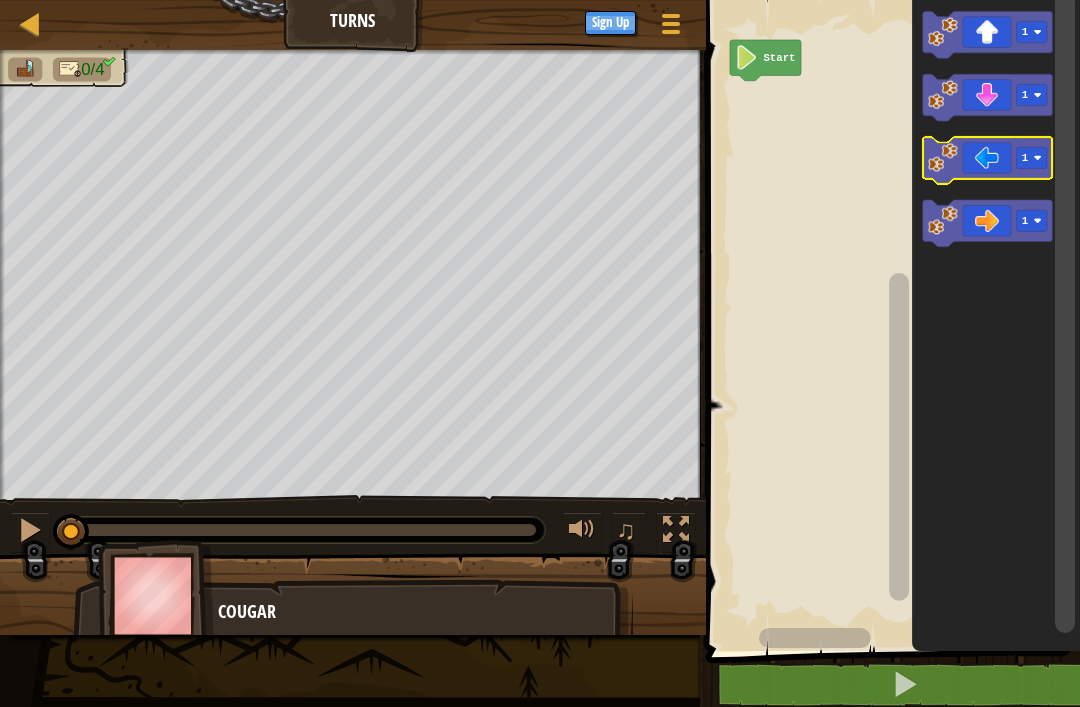 click on "1" 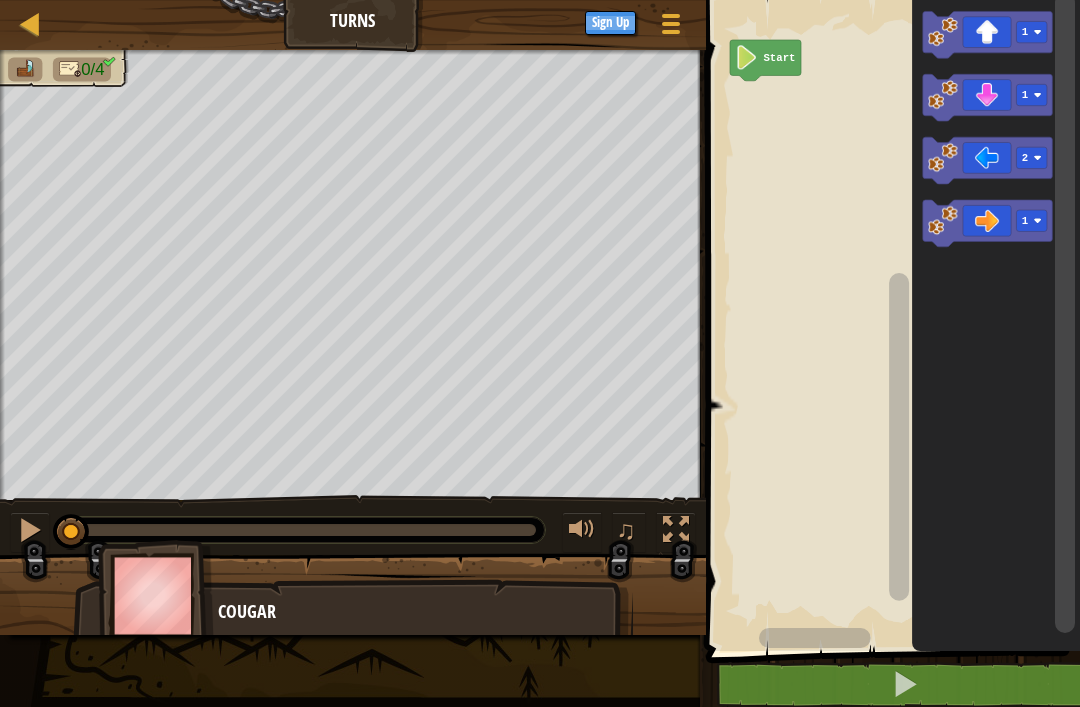click 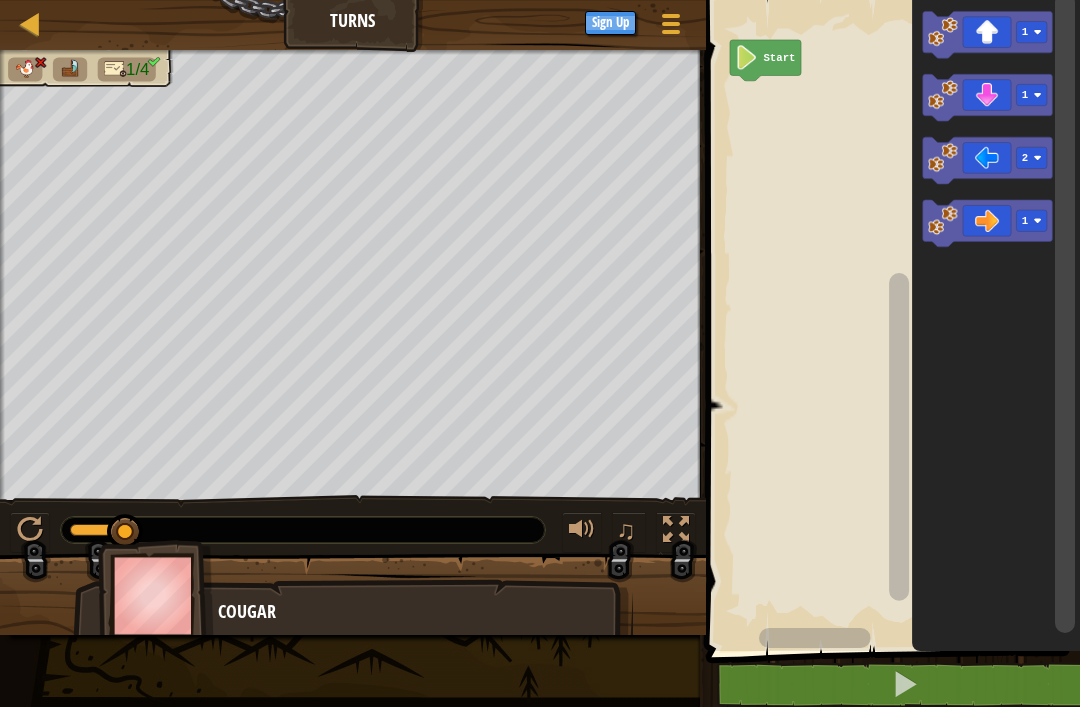 click 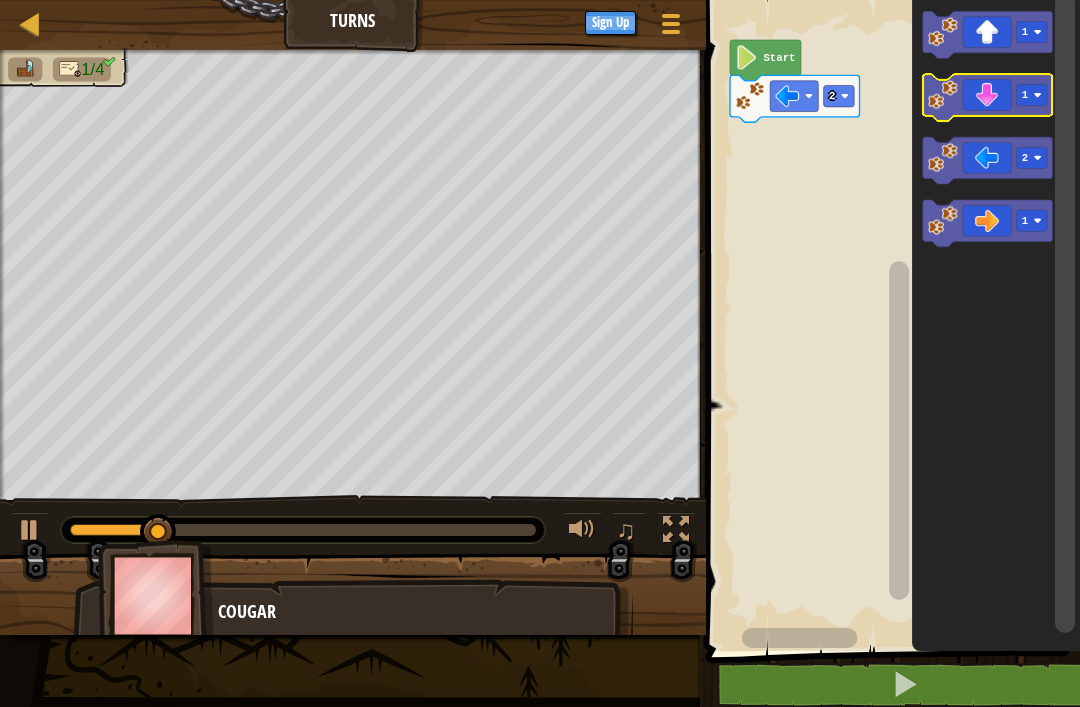 click on "1" 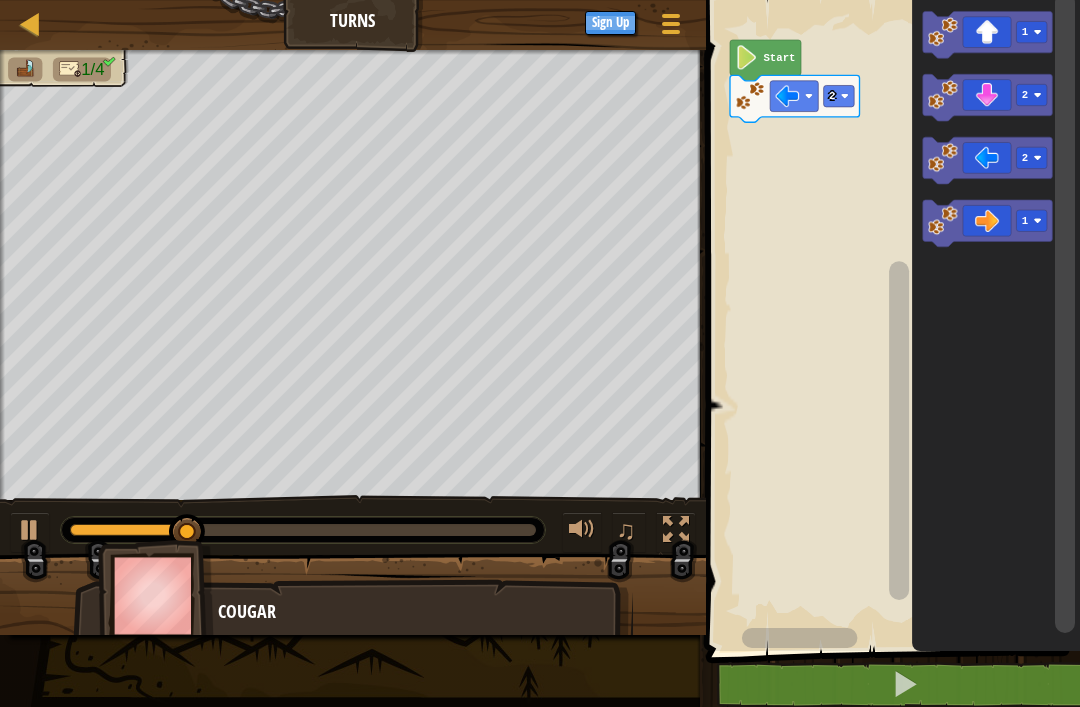 click 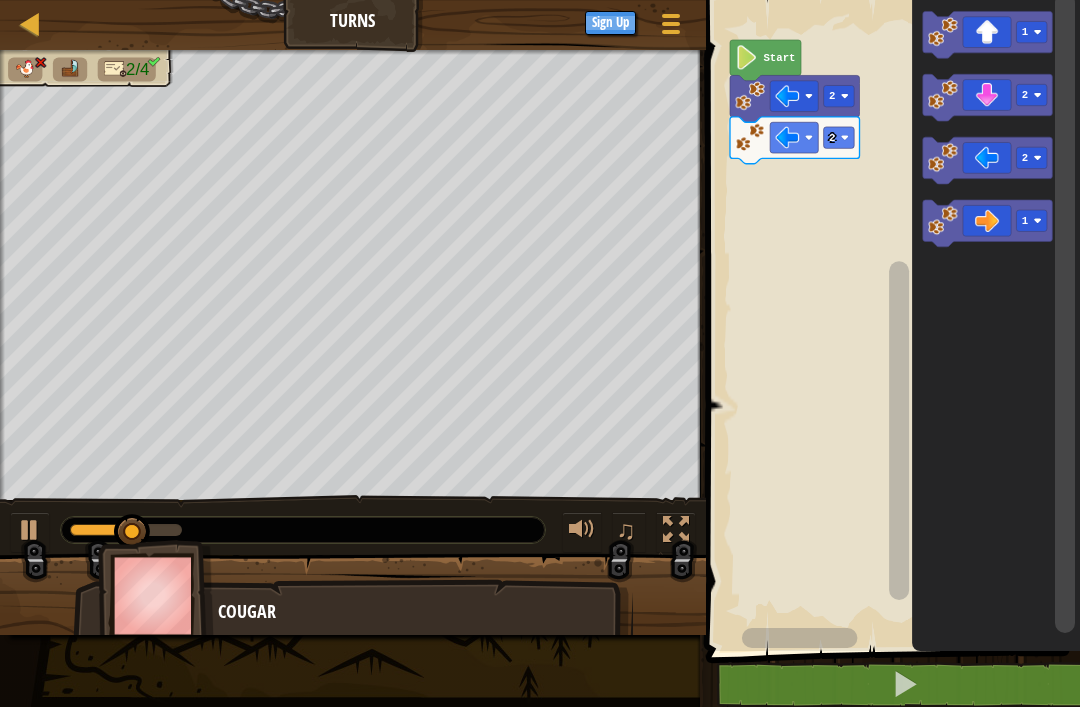 click 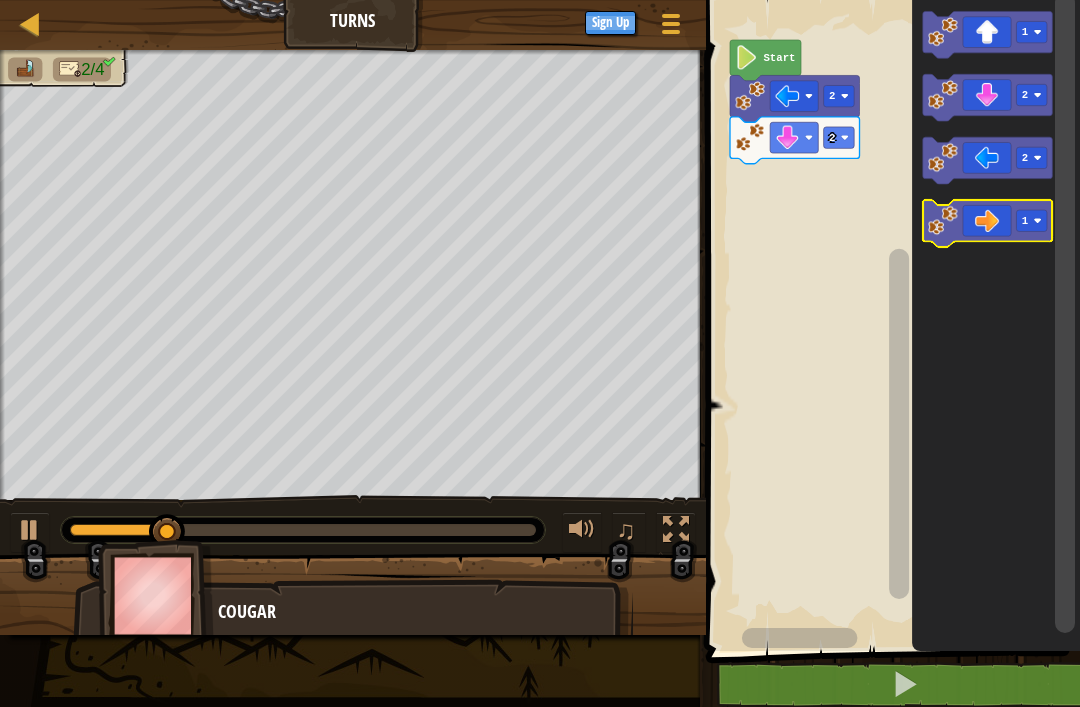 click 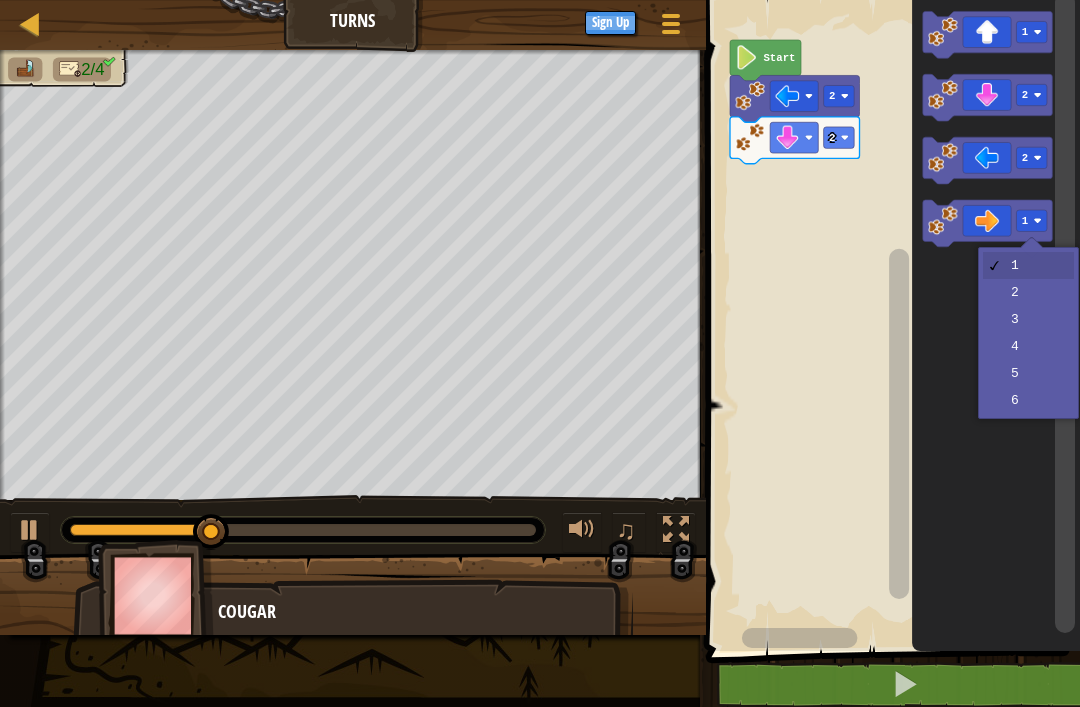 click 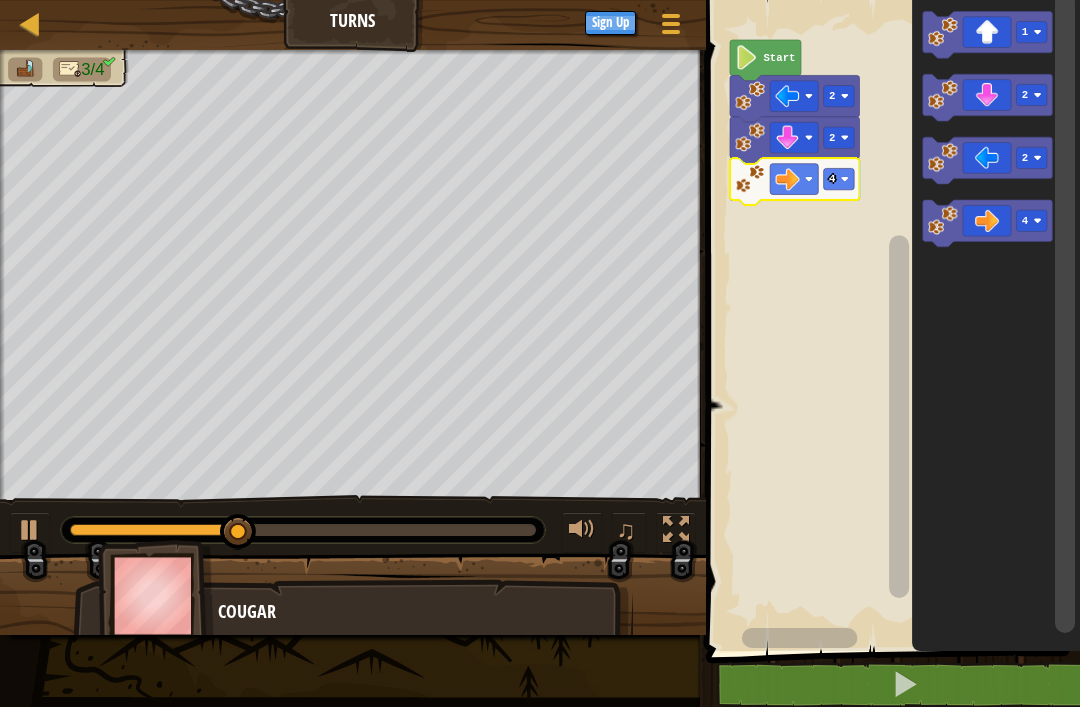 click 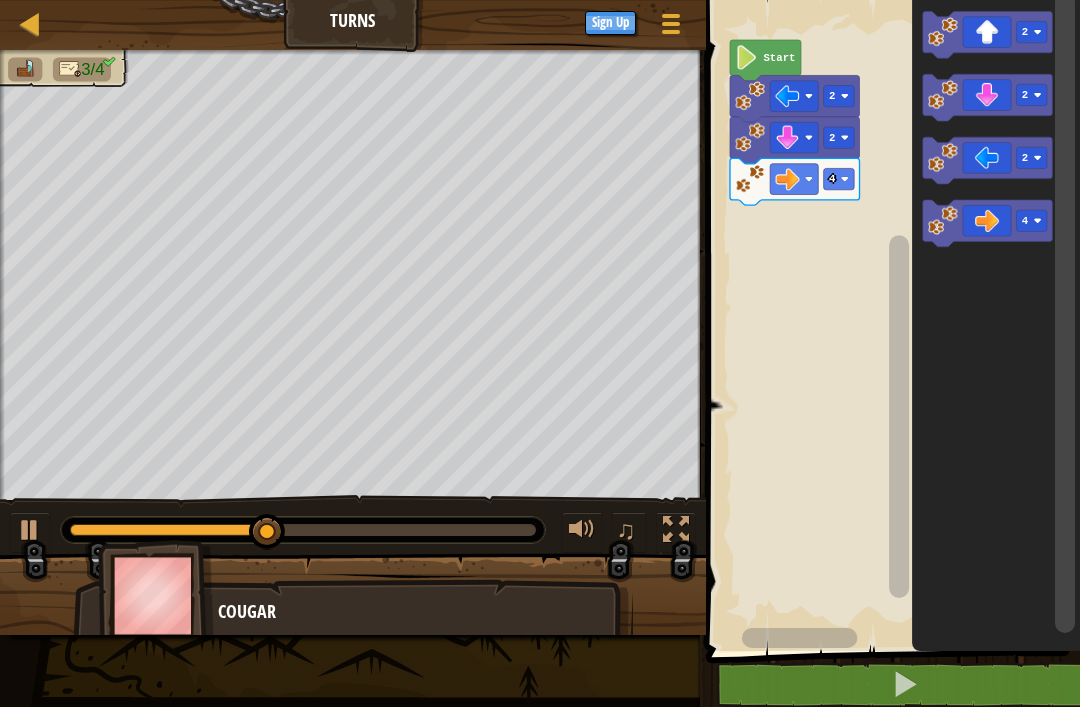 click 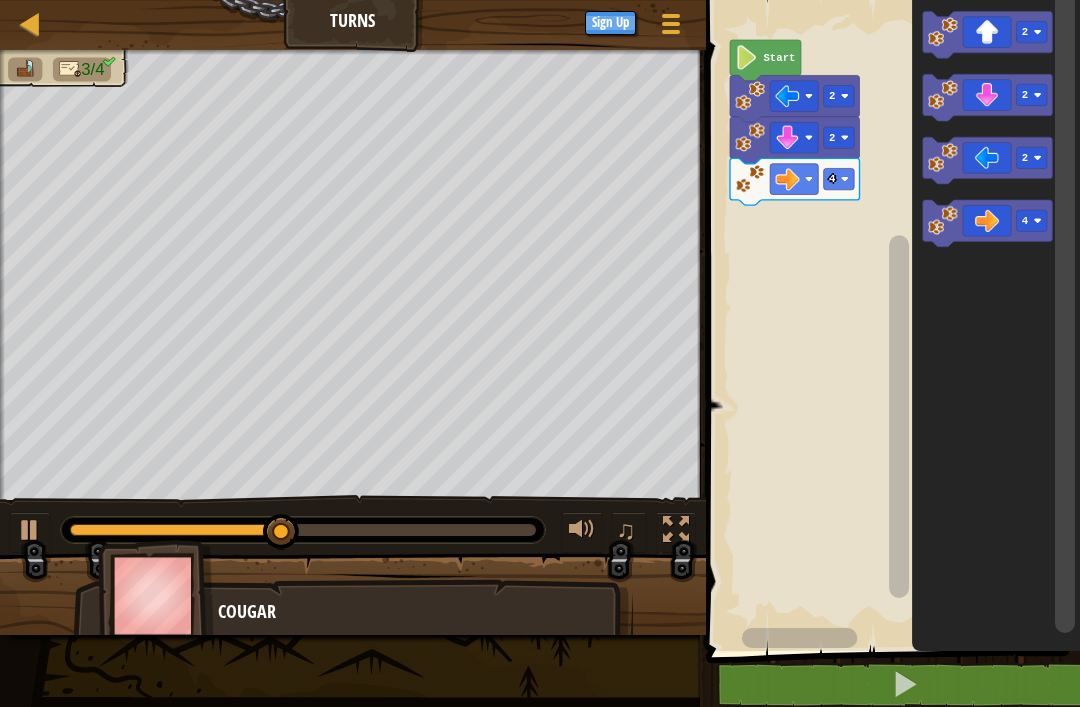 click 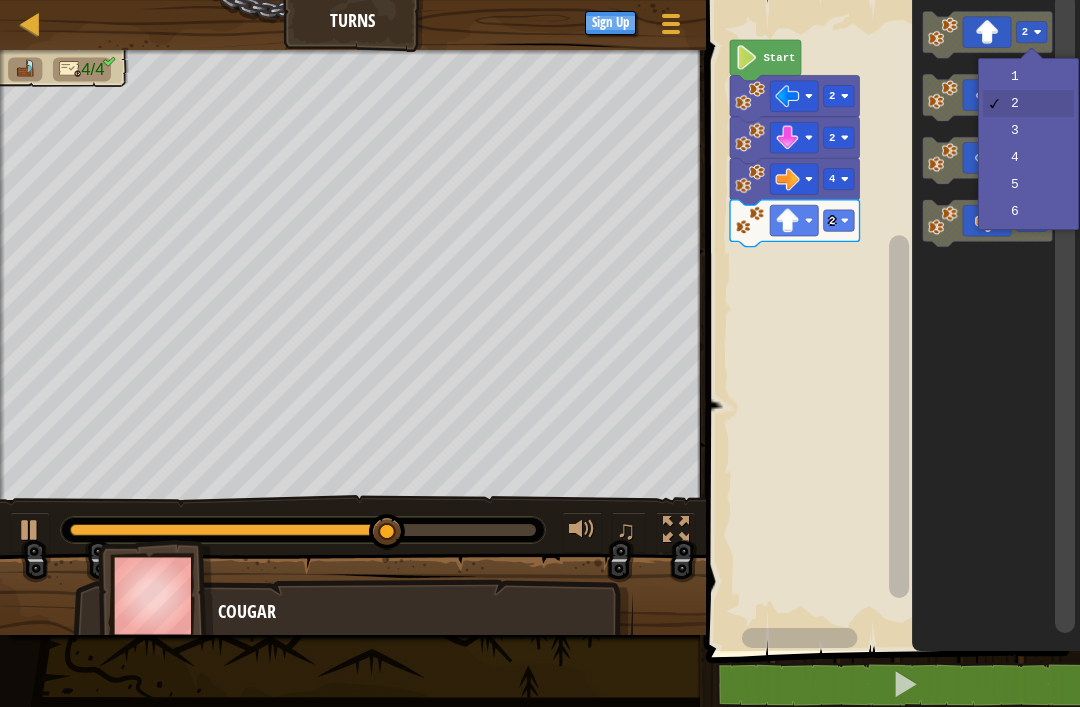 click 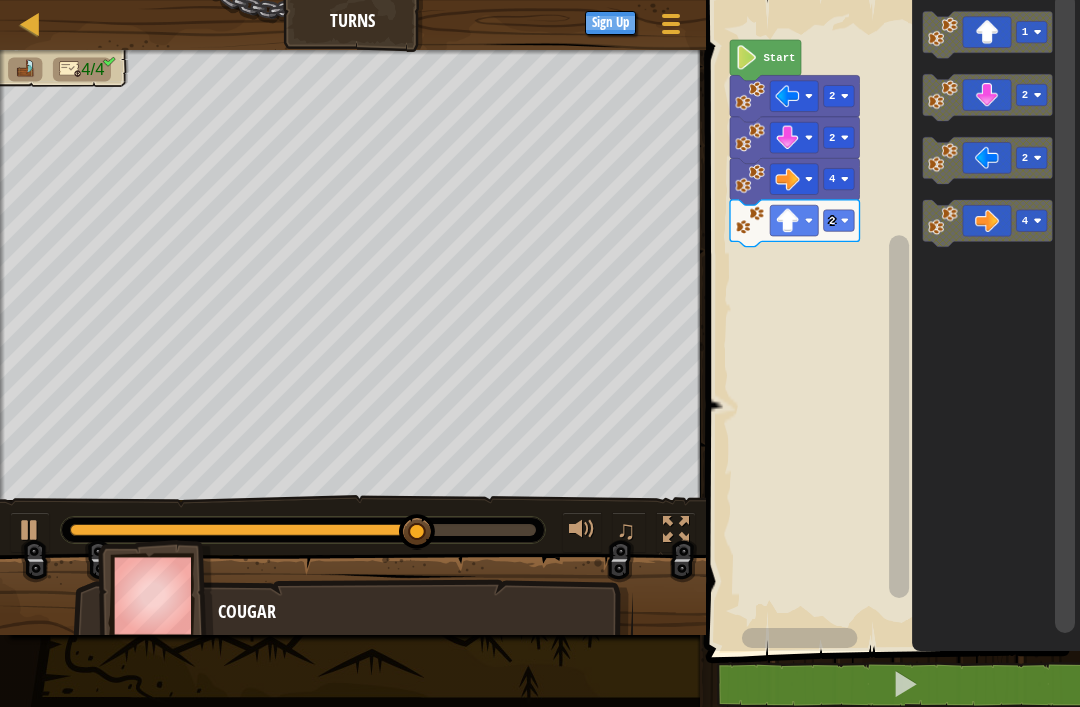 click 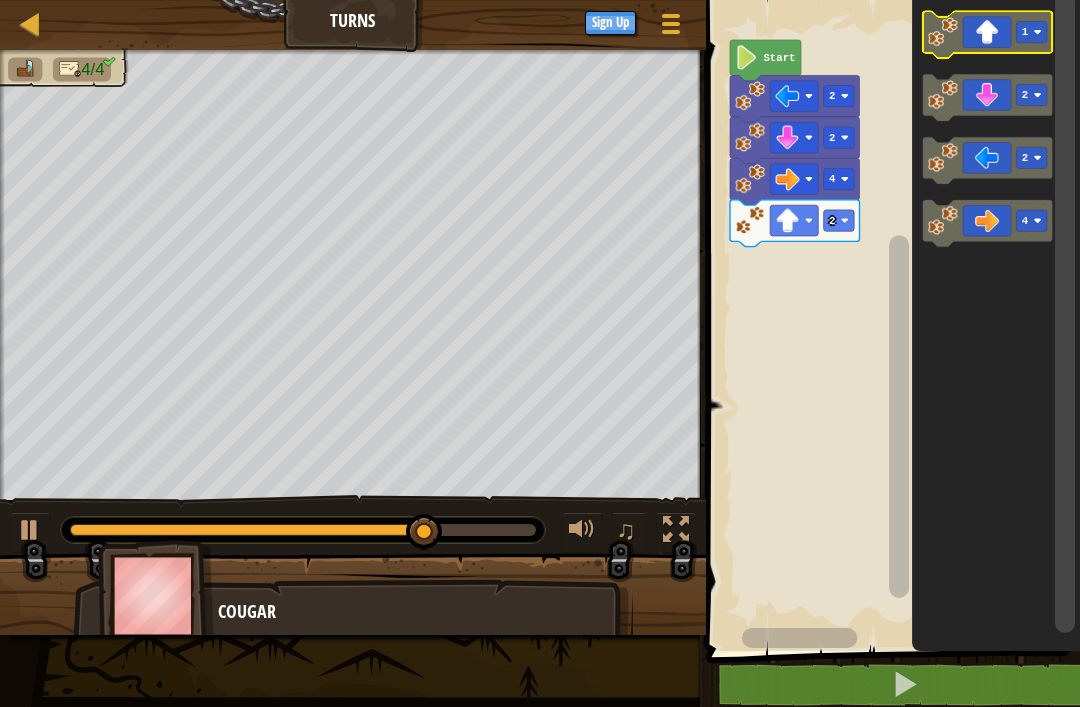 click 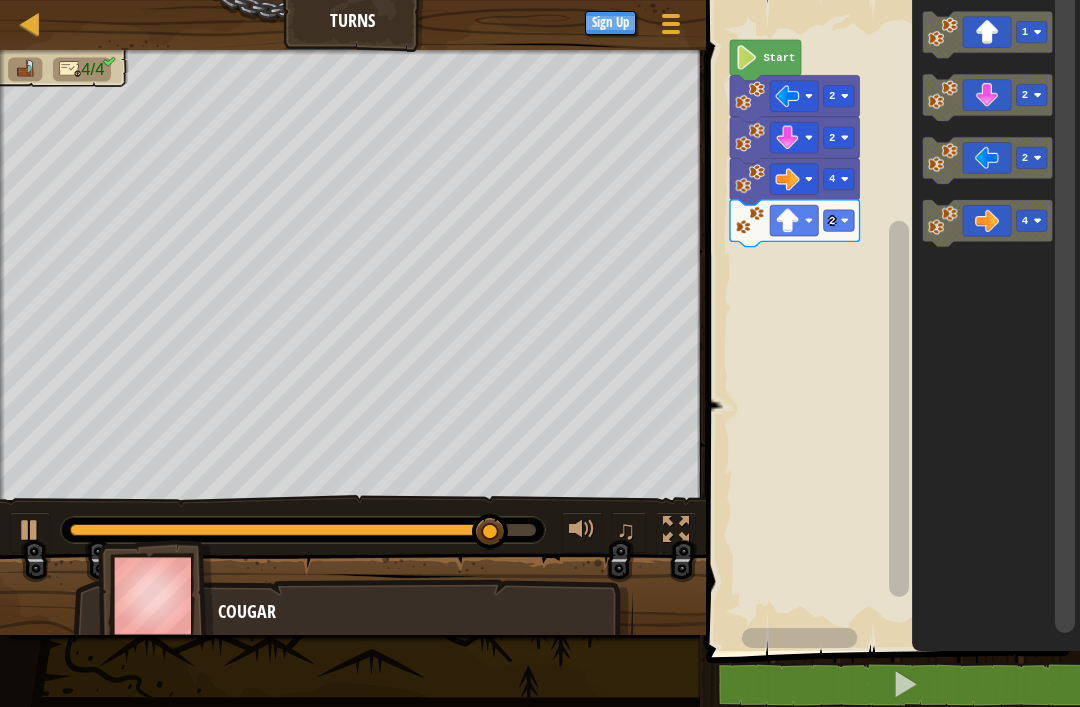 click 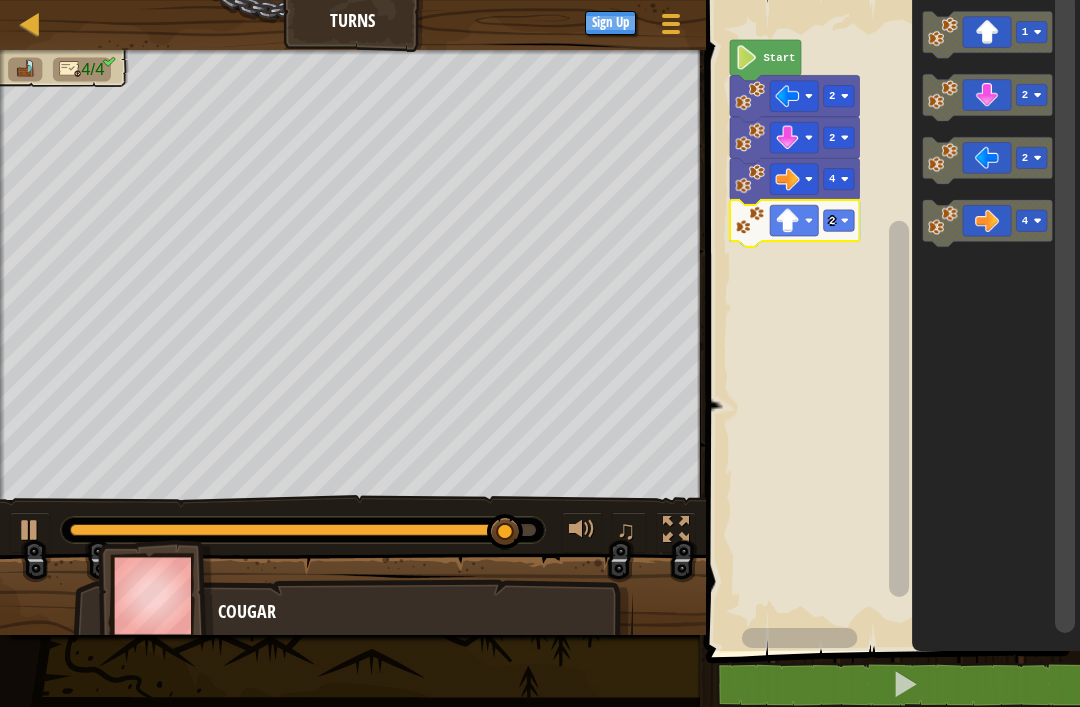click 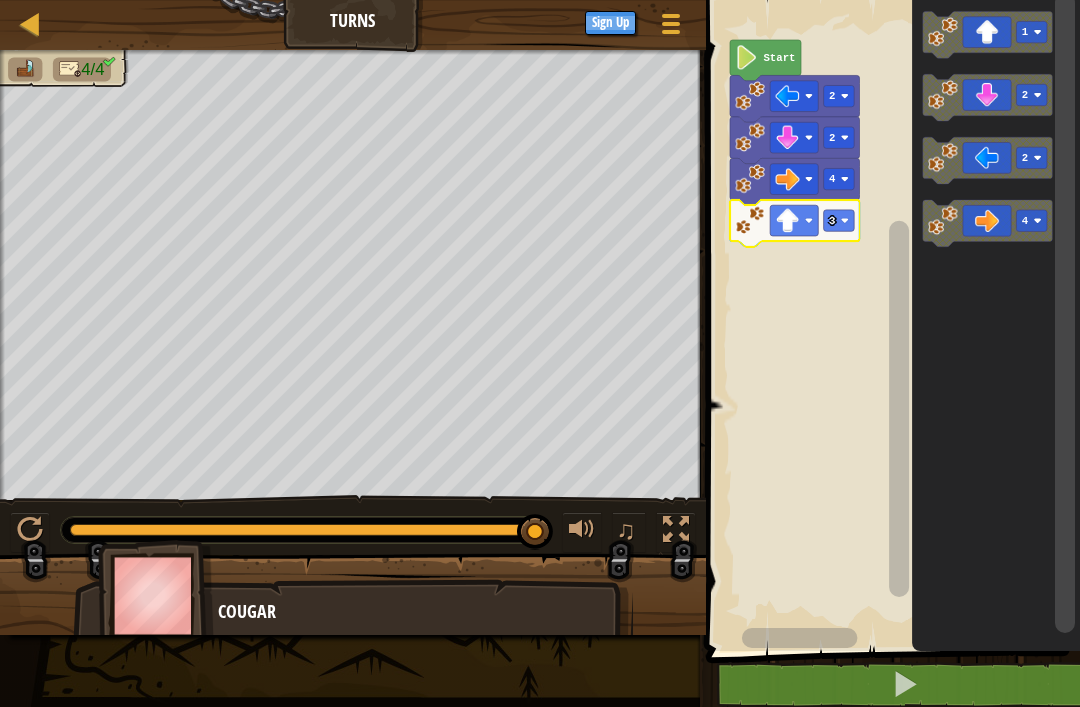 click 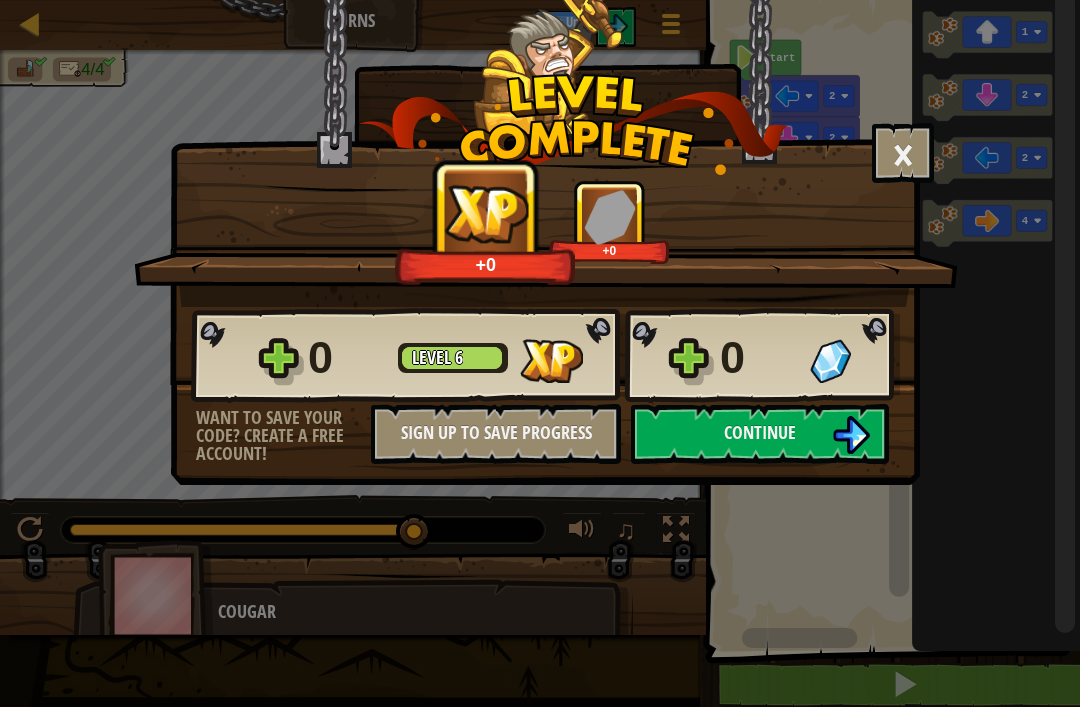 click on "Continue" at bounding box center [760, 432] 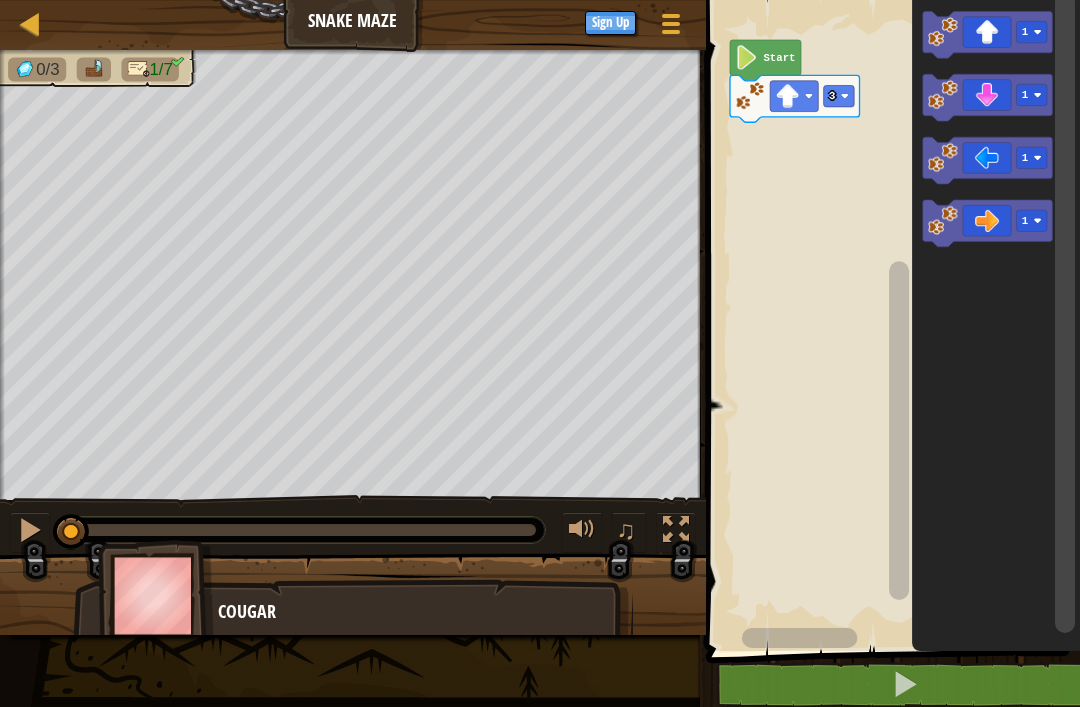 click 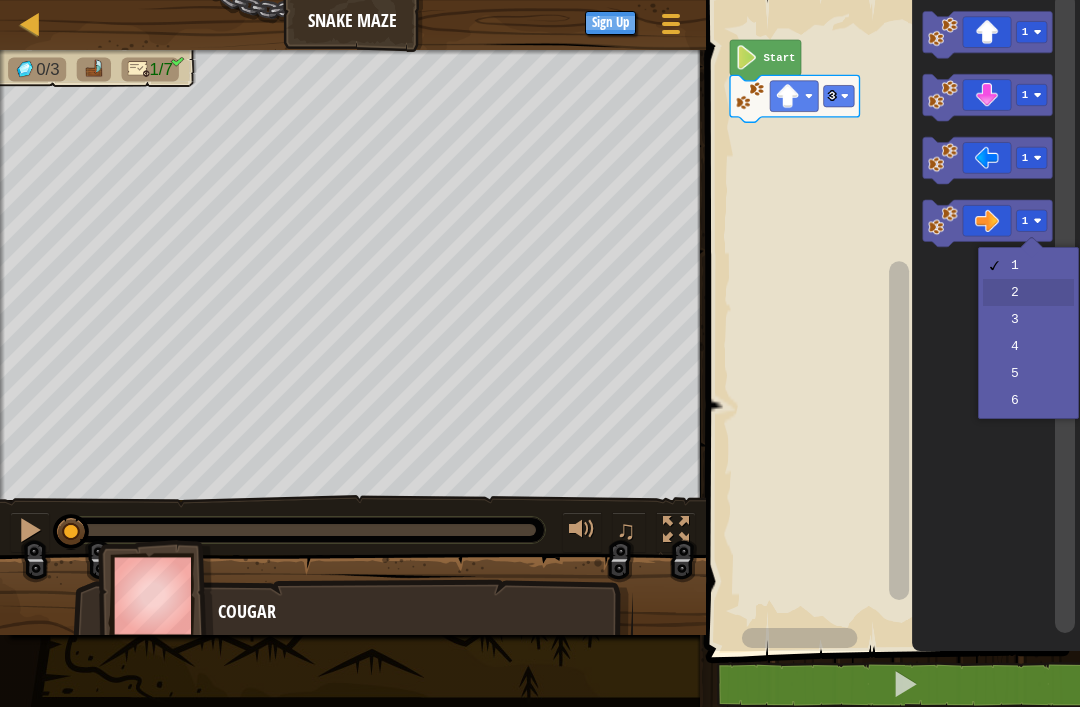 click 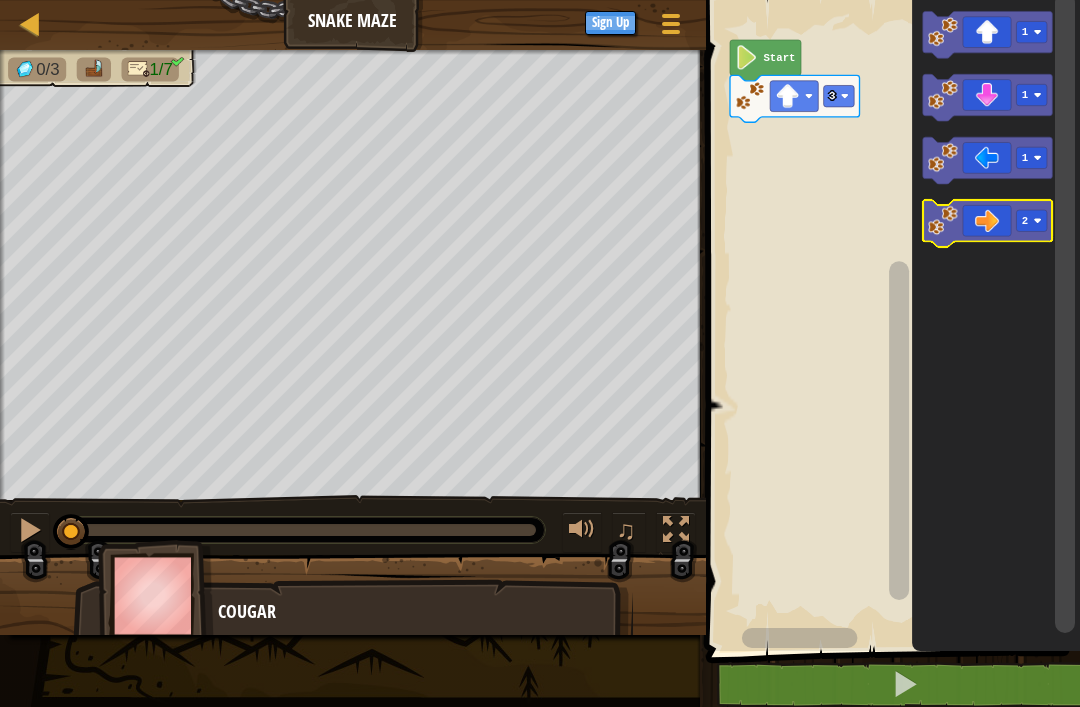 click 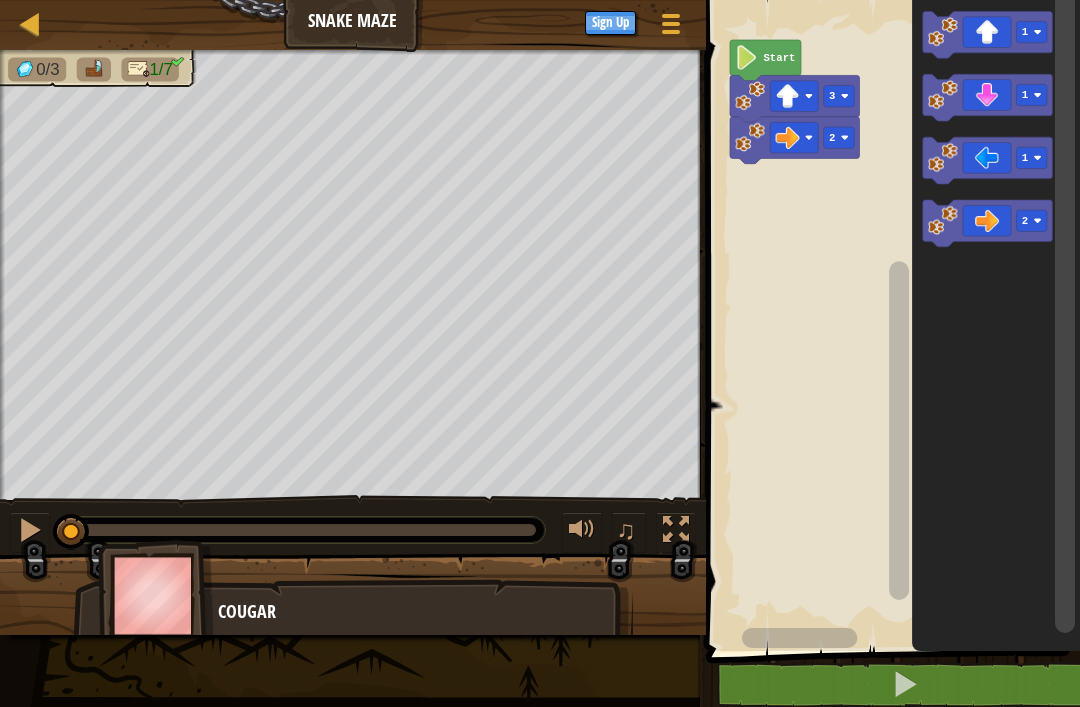 click 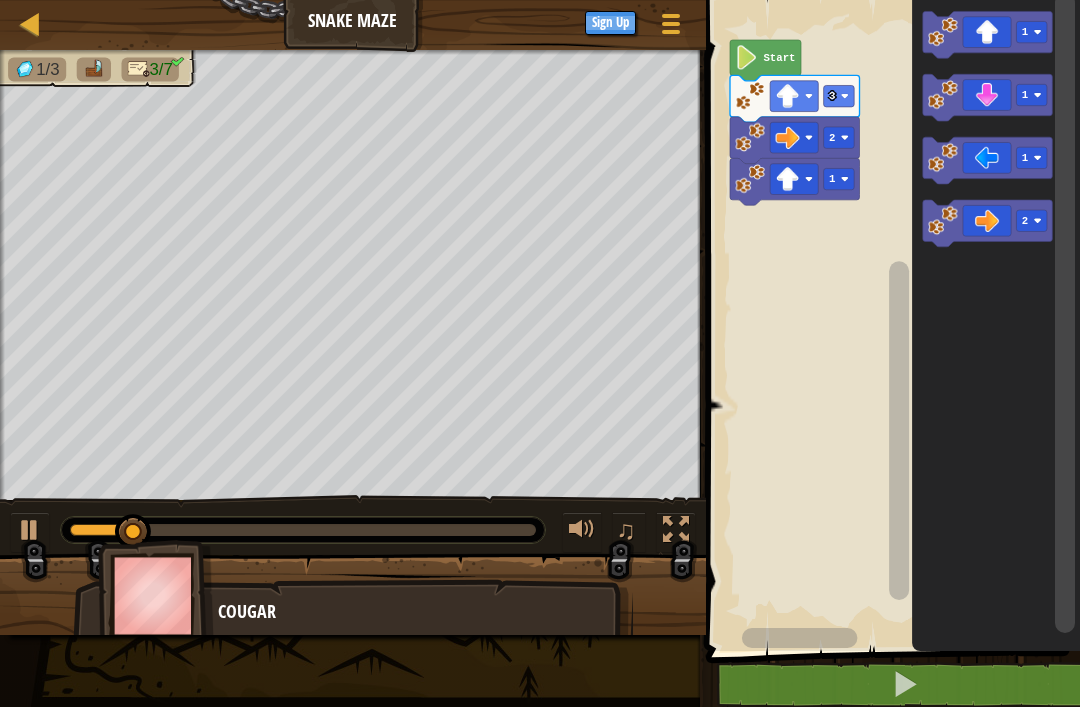 click 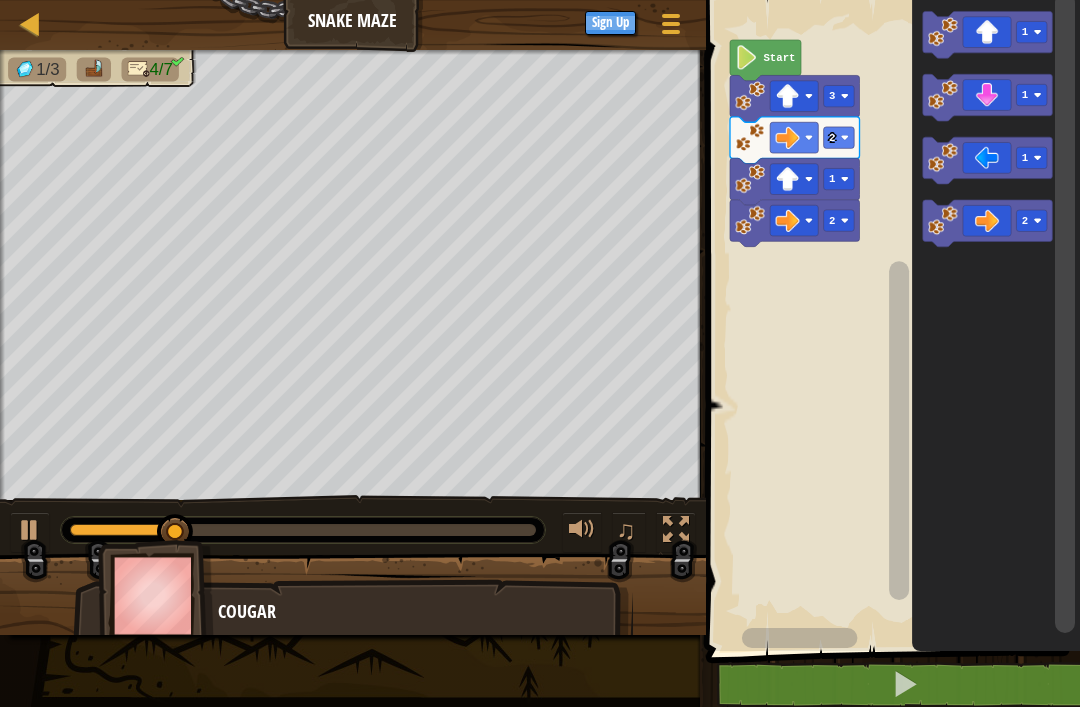click on "1" 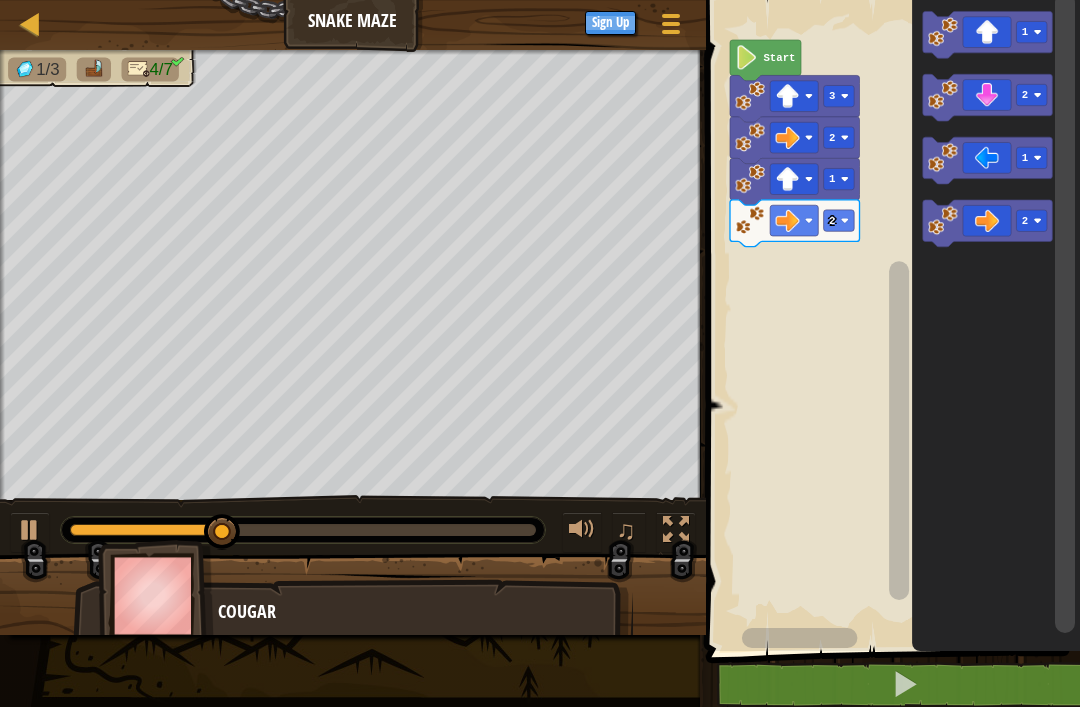 click 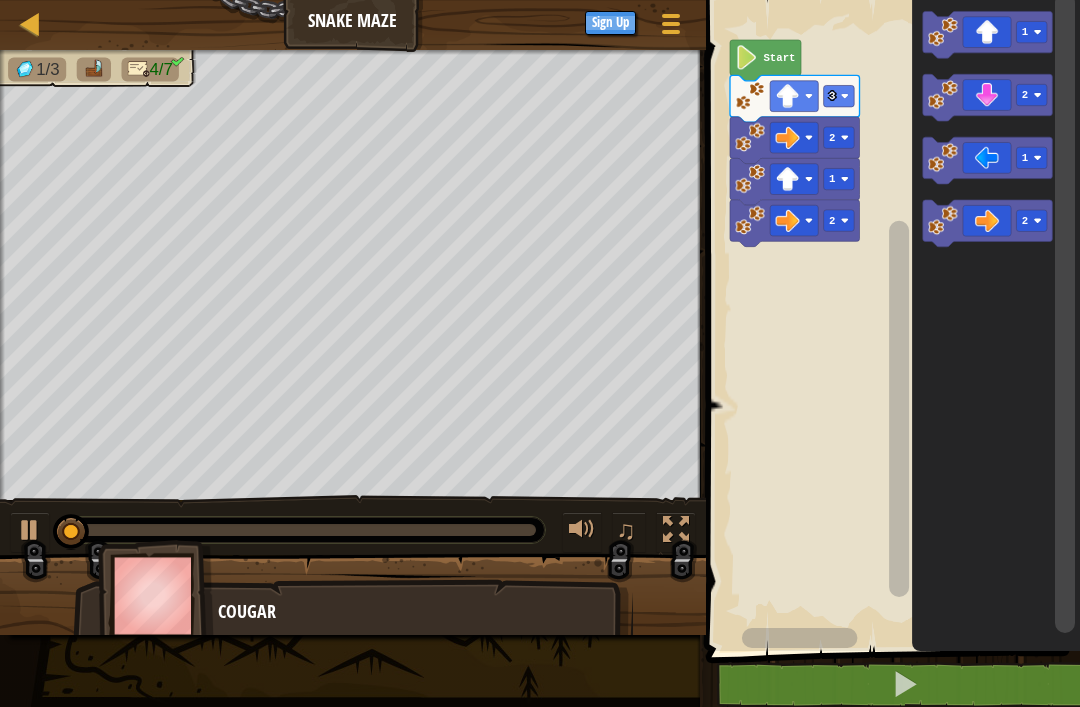 click 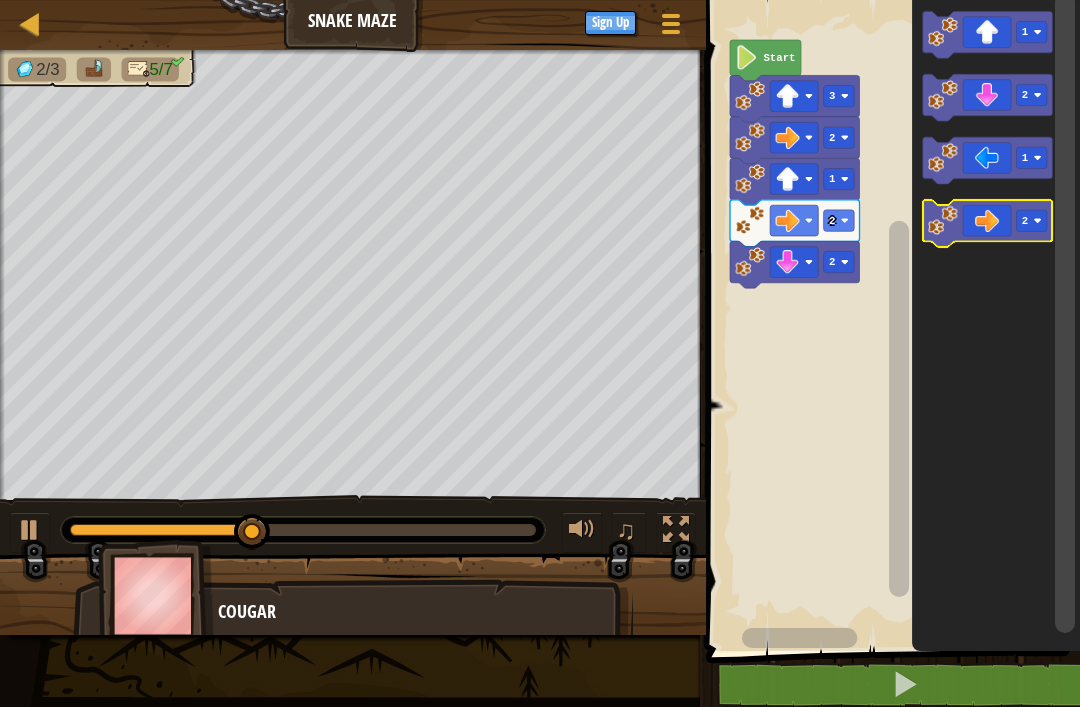 click 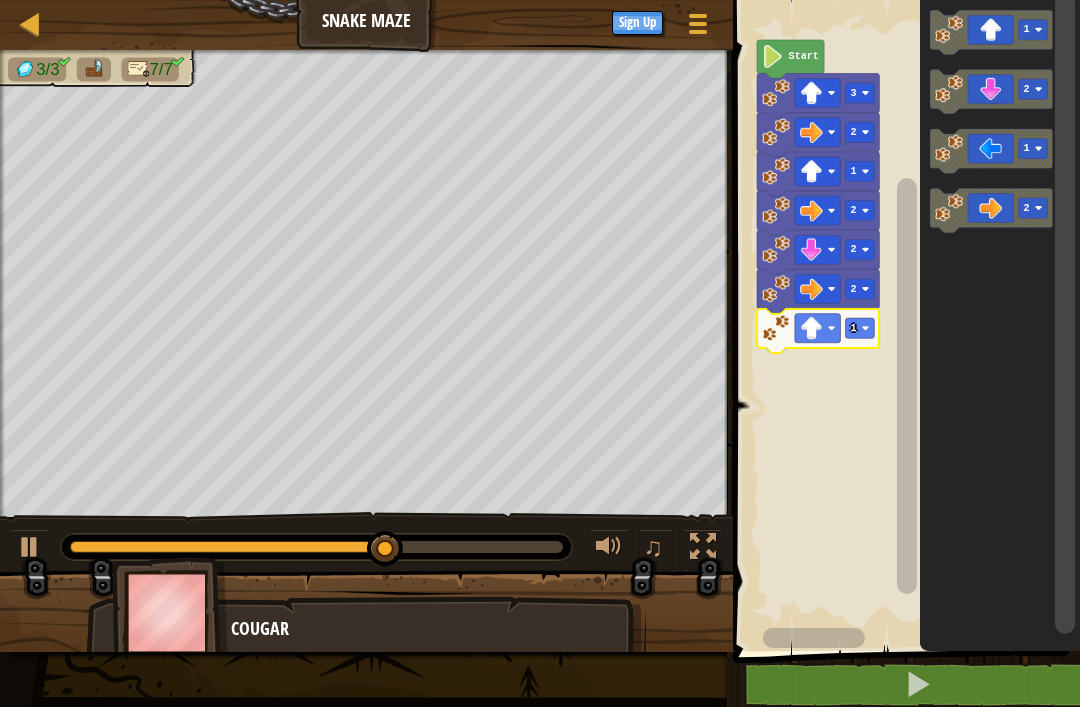 click 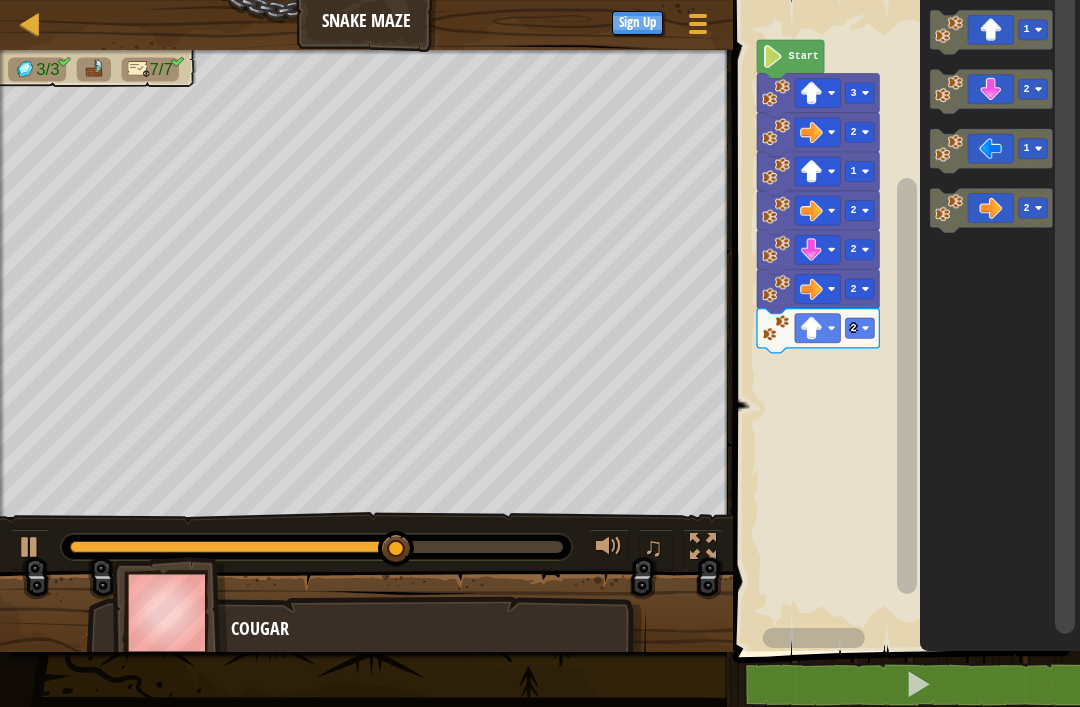 click 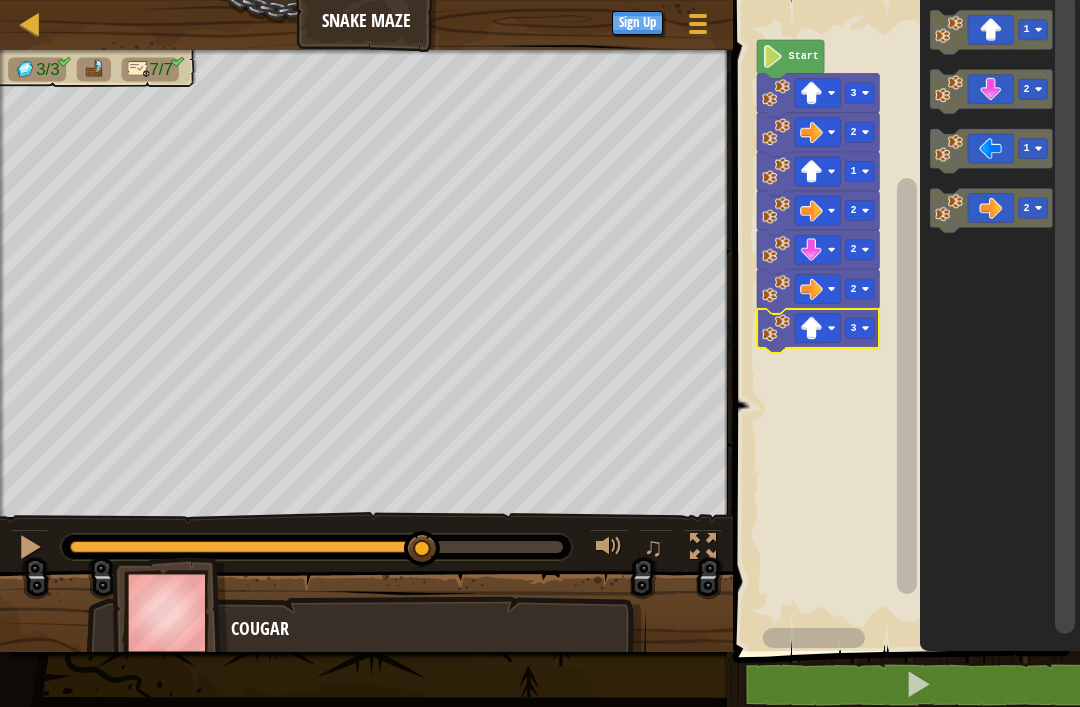 click 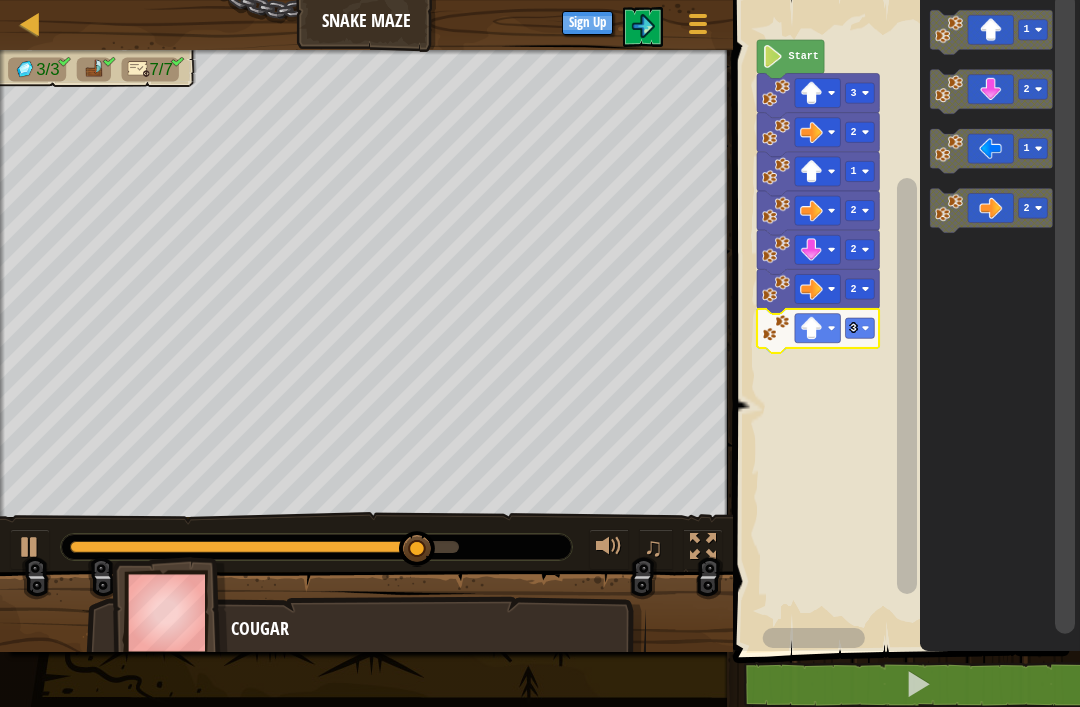 click 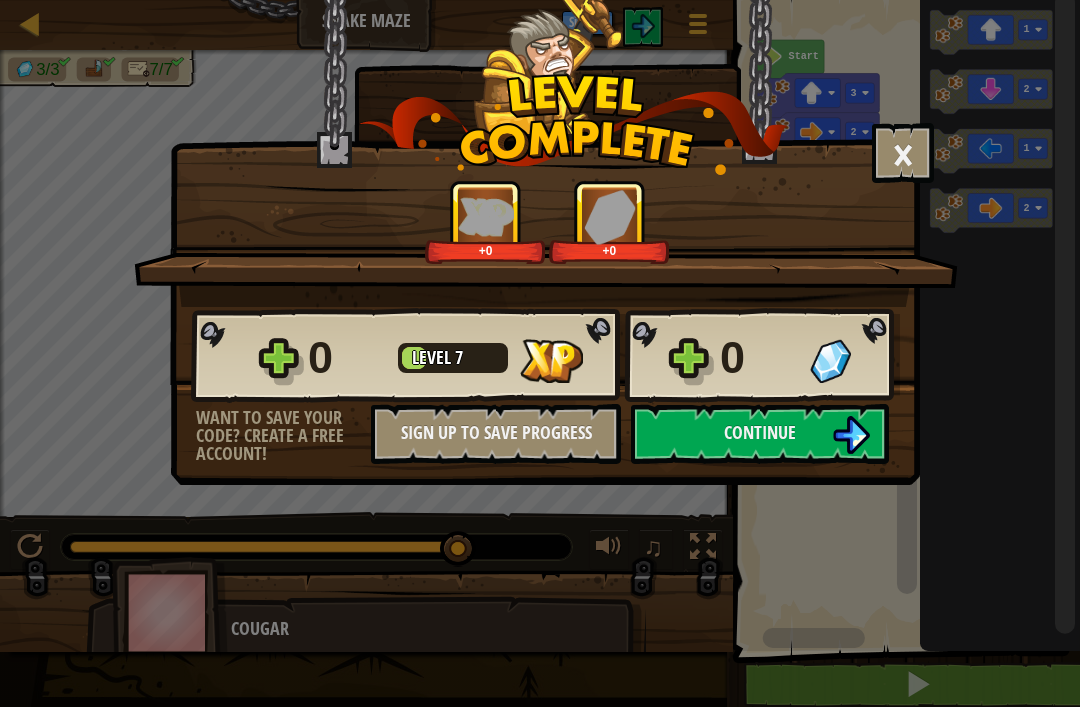 click on "Continue" at bounding box center (760, 432) 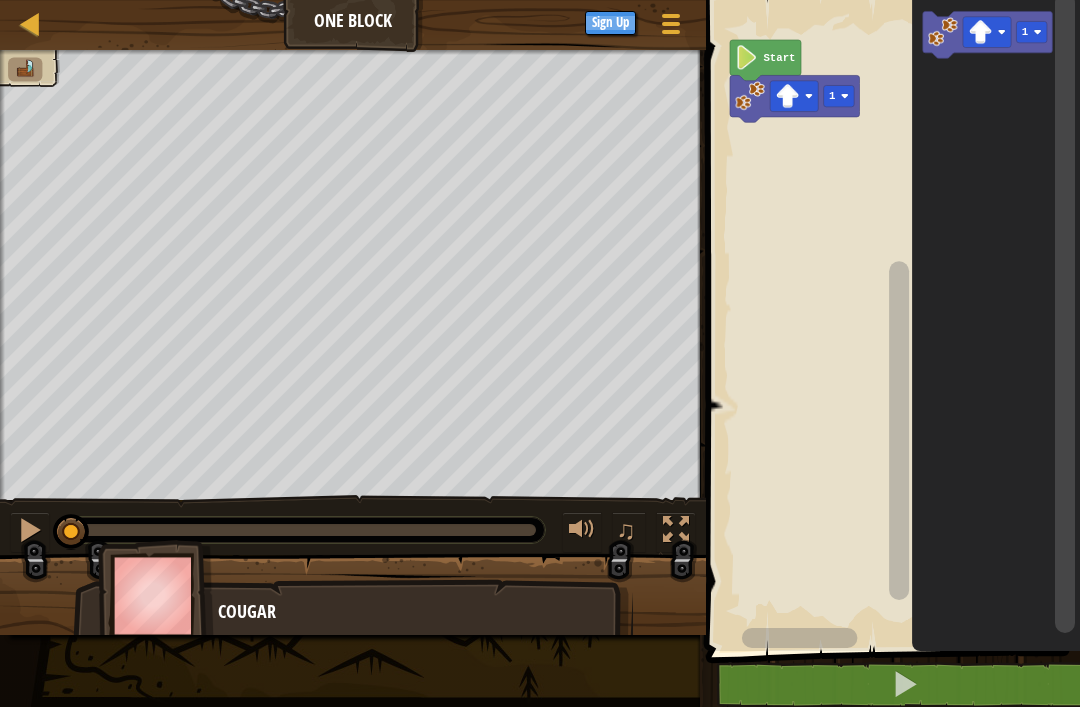 click 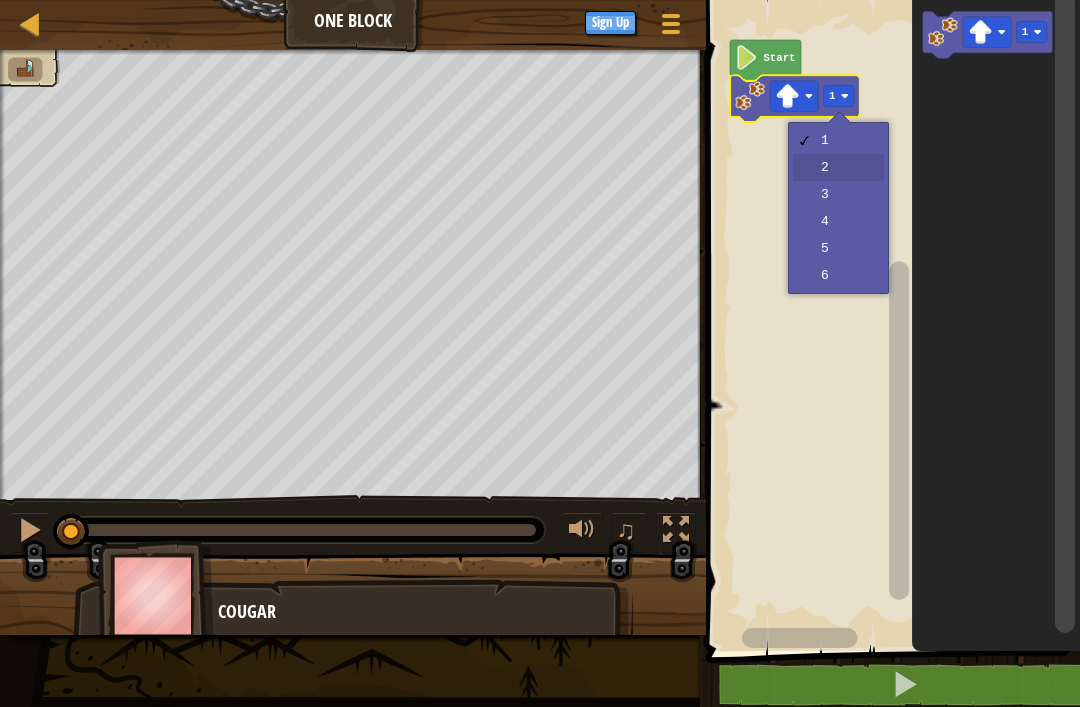 click 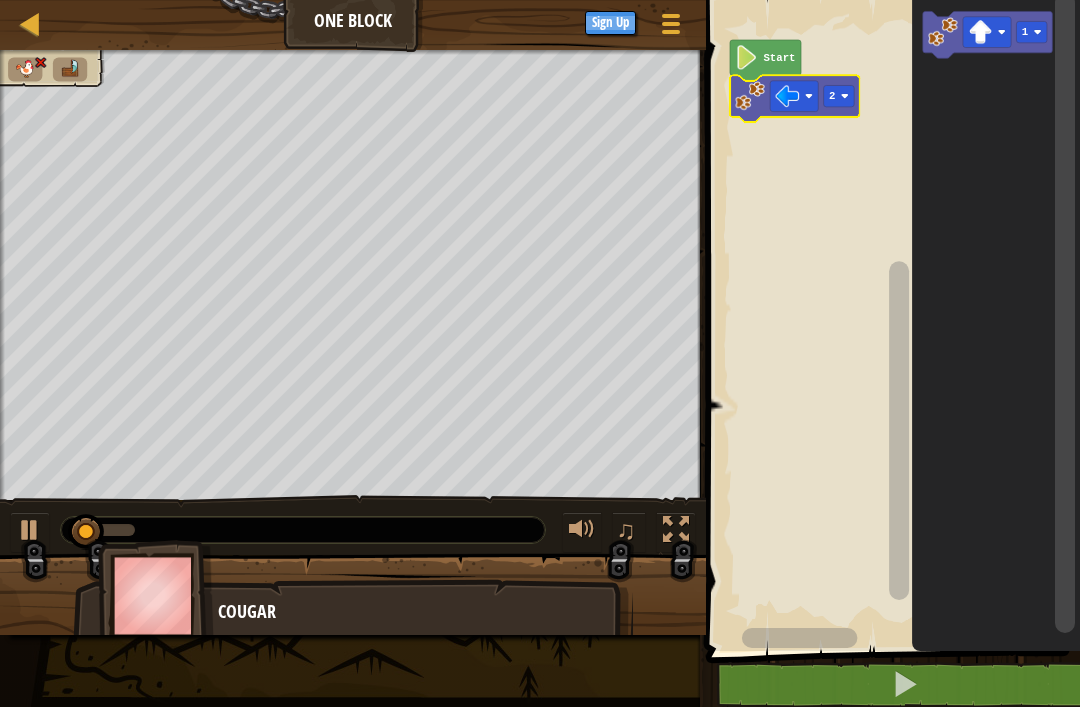 click 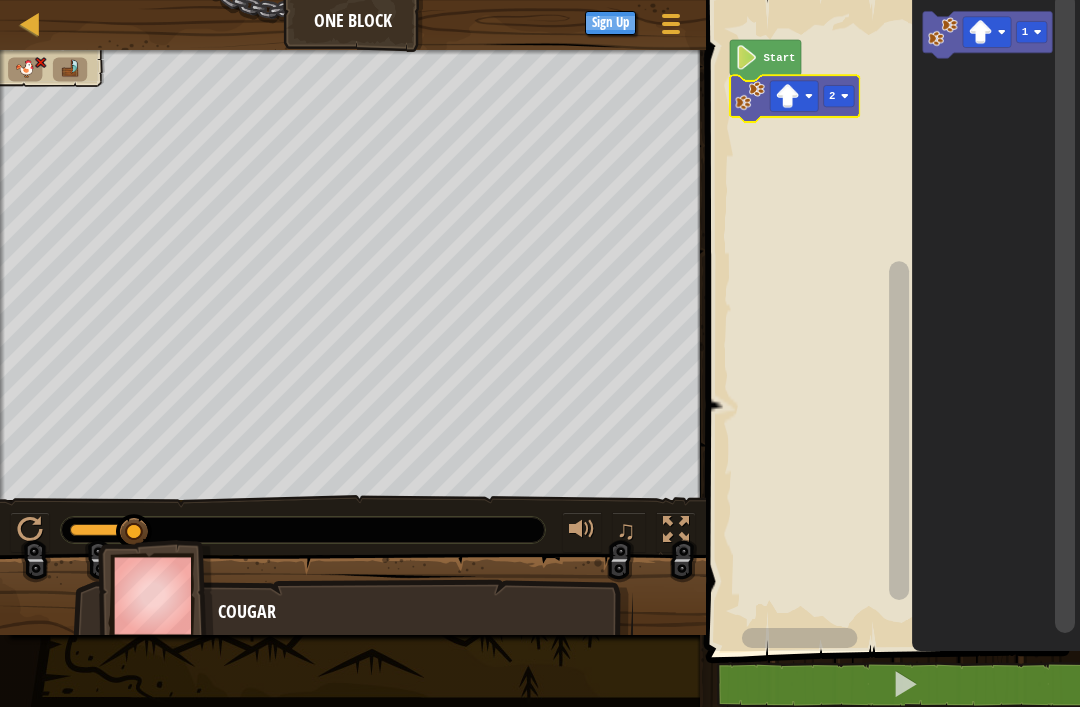 click 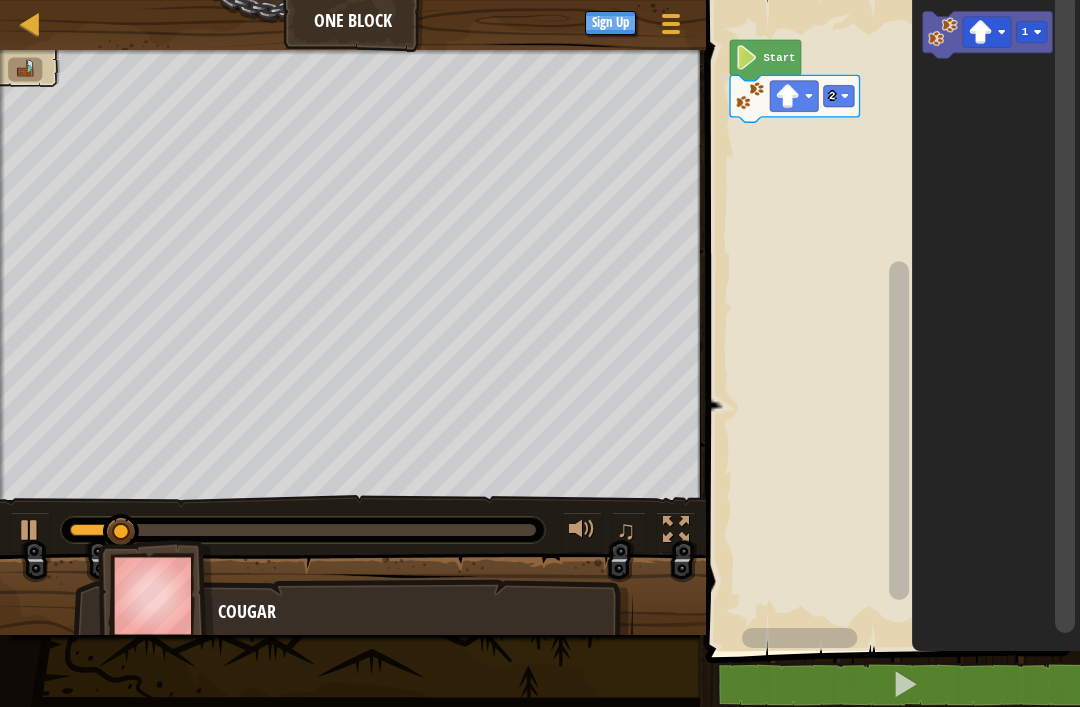 click 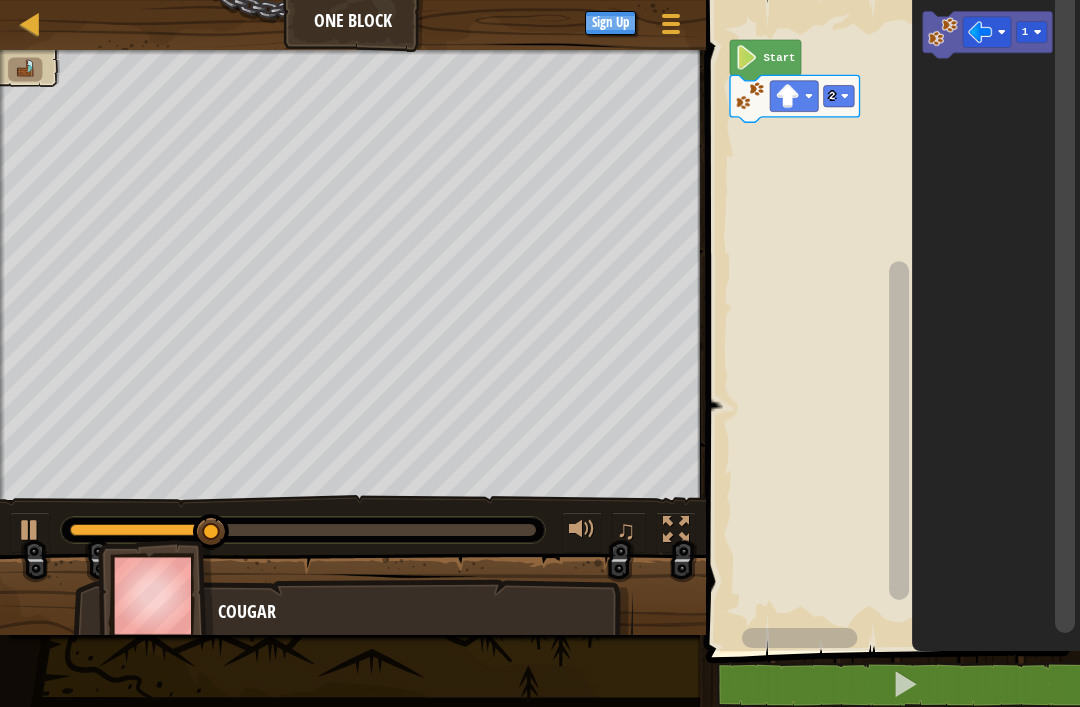 click 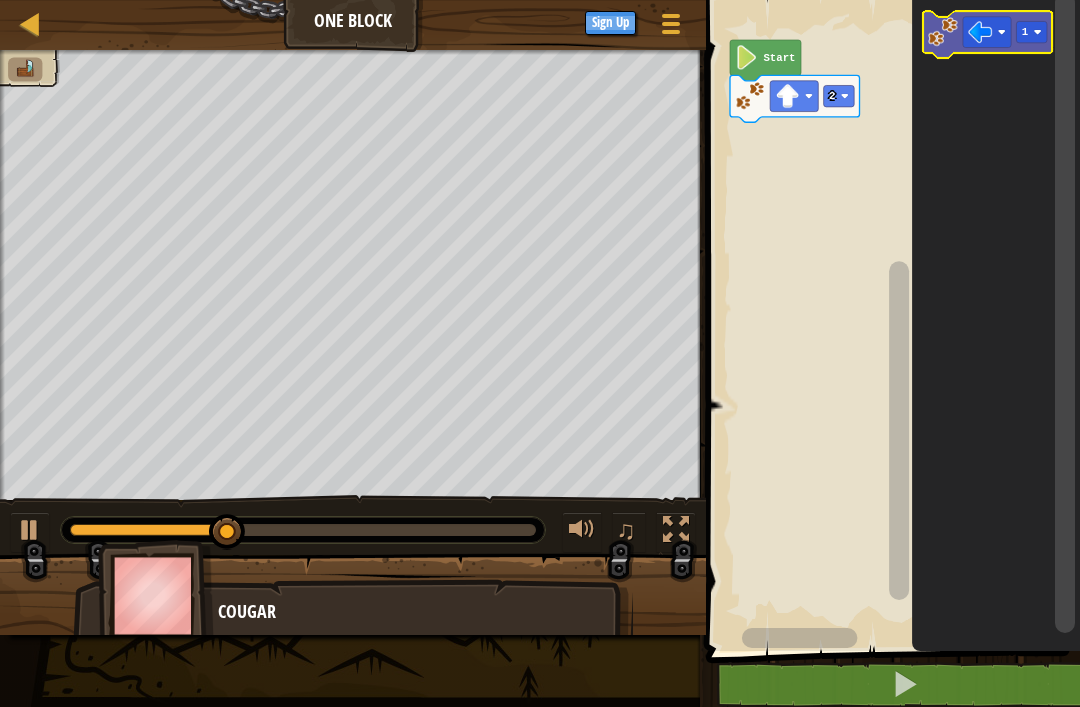 click on "1" 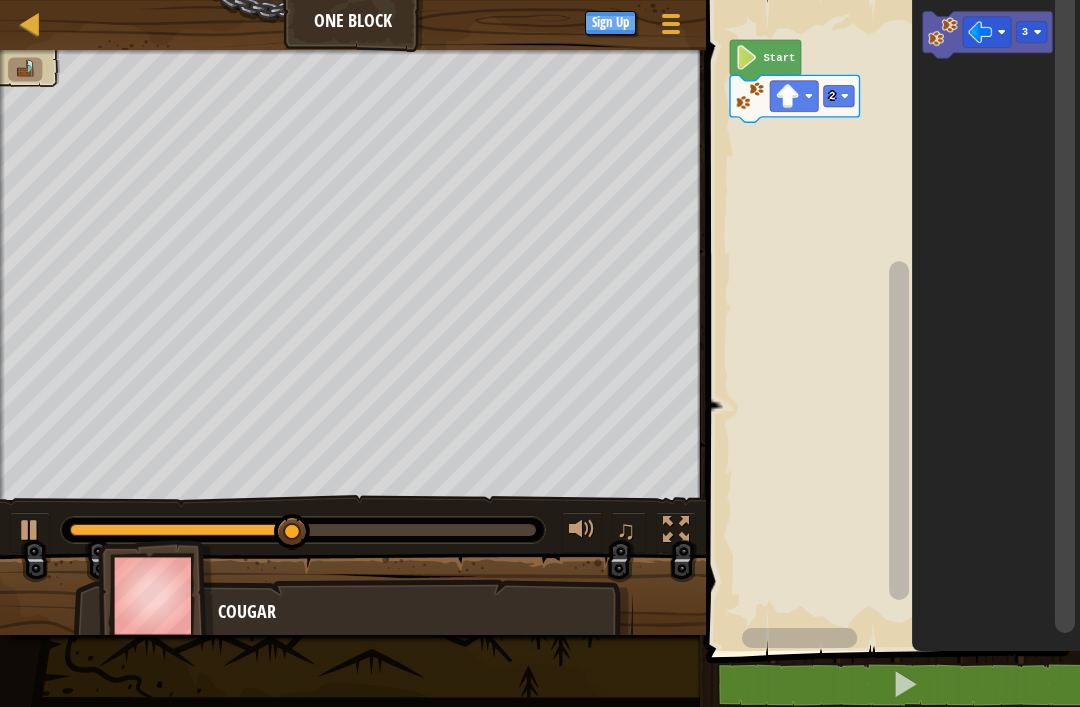 click 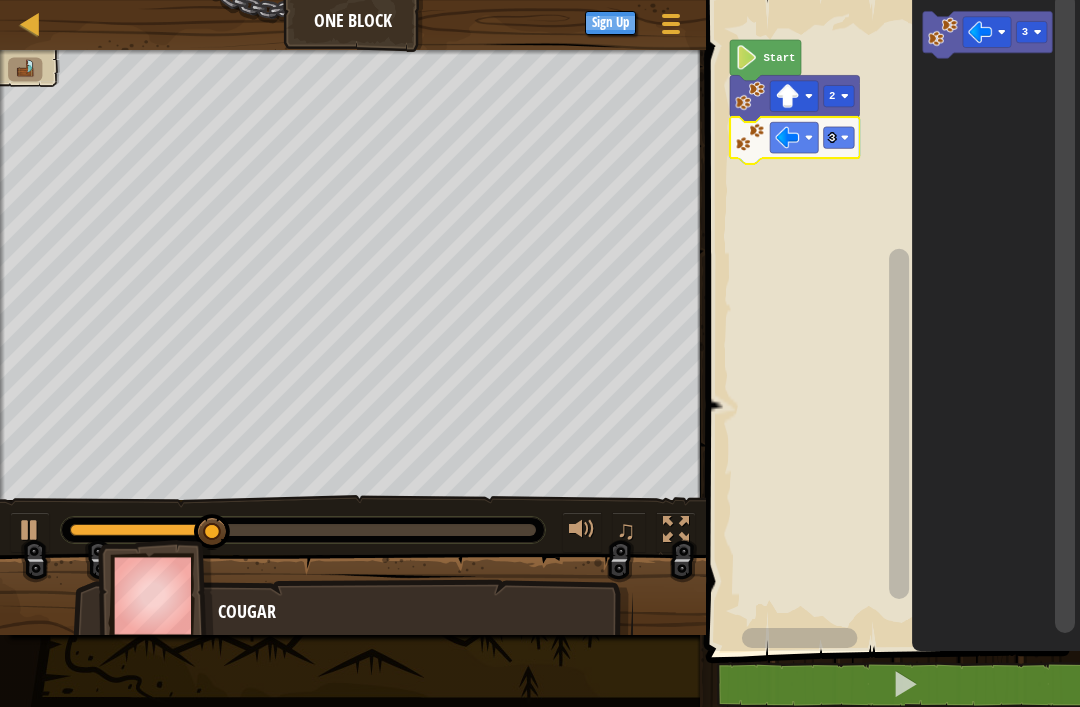 click 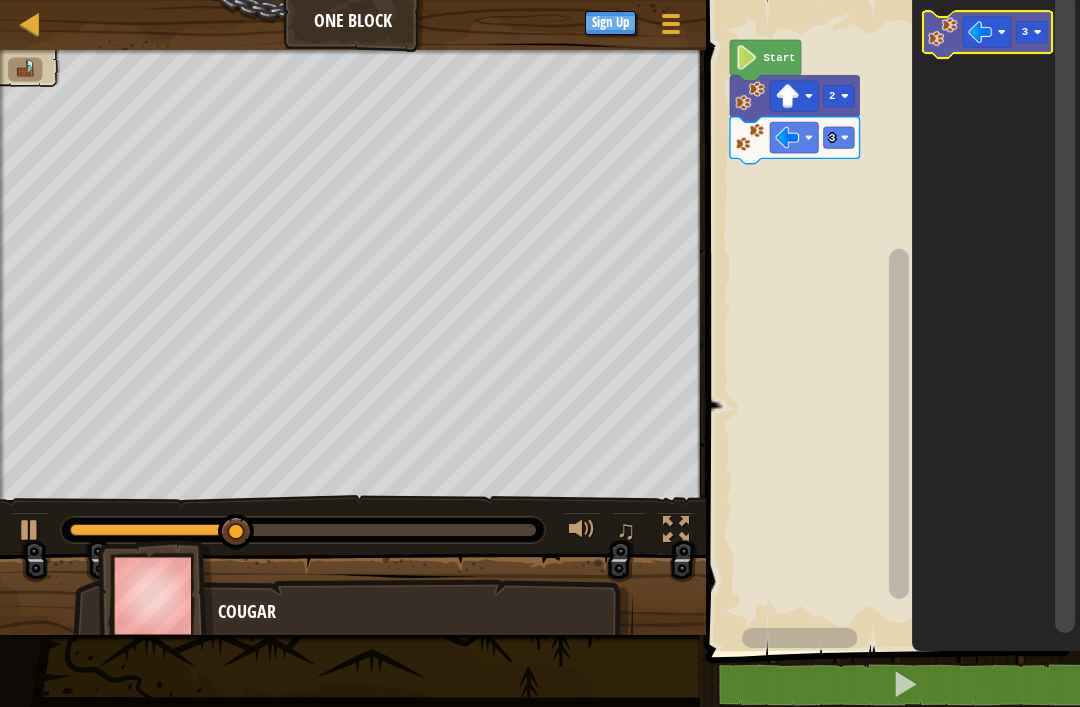 click 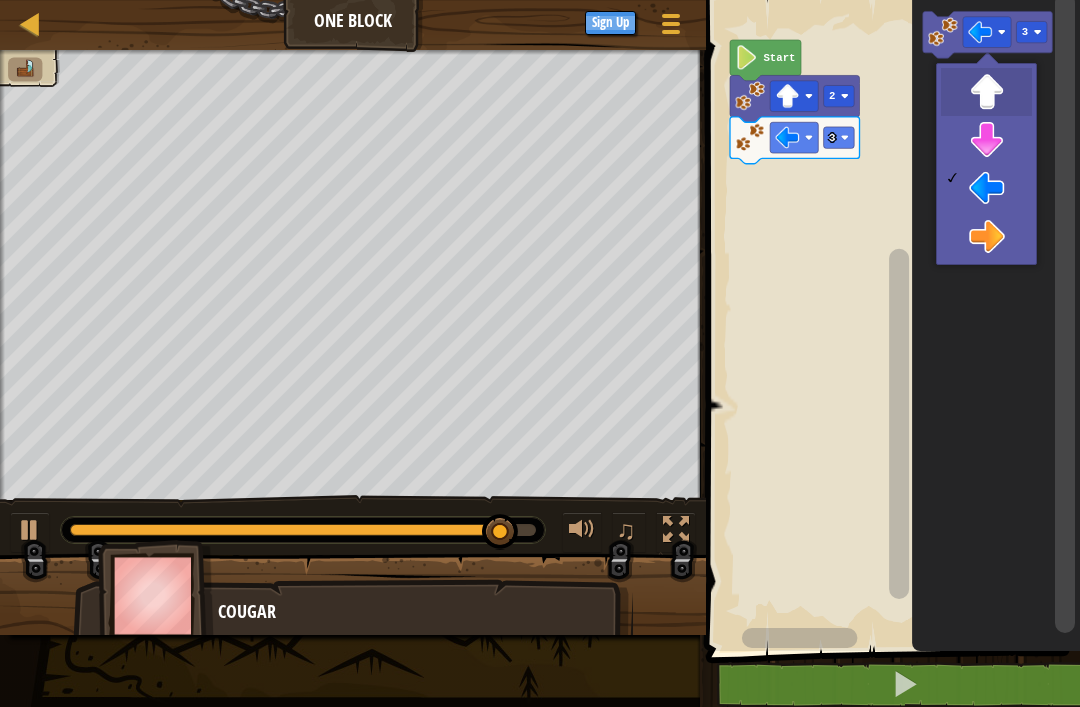 click 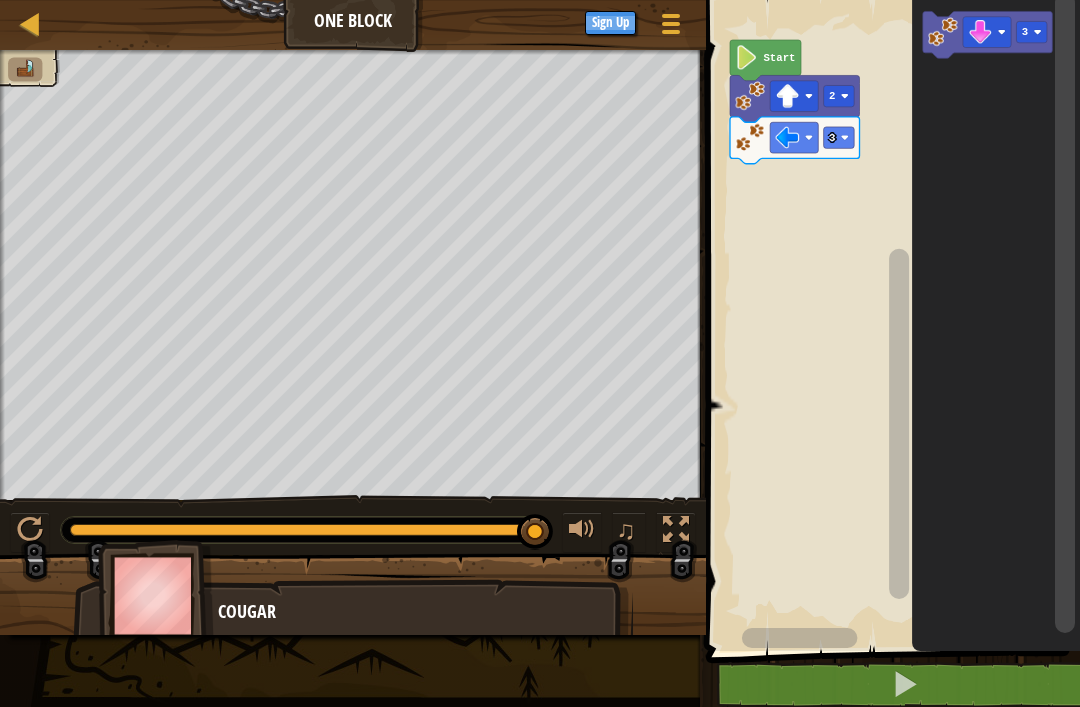 click 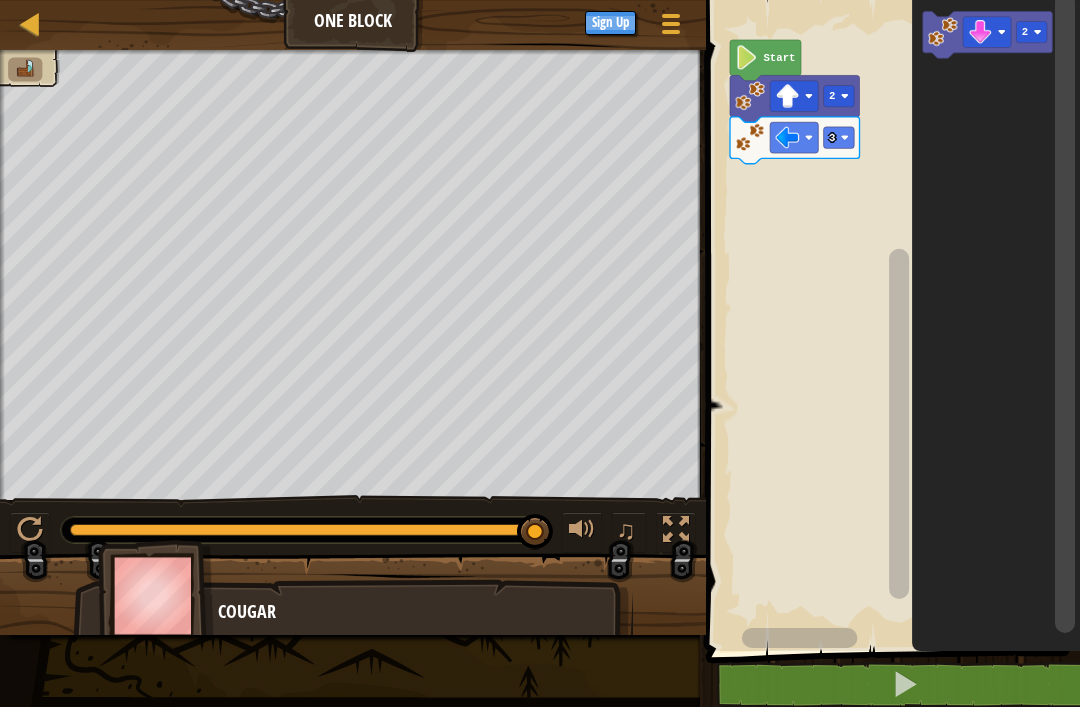 click 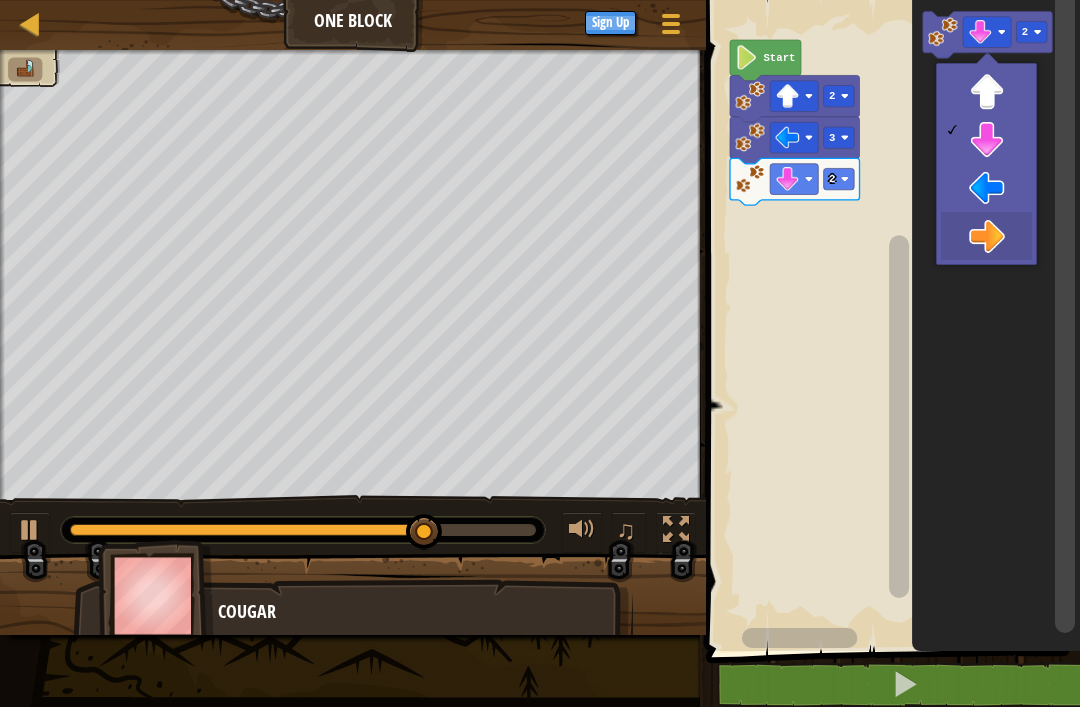 click 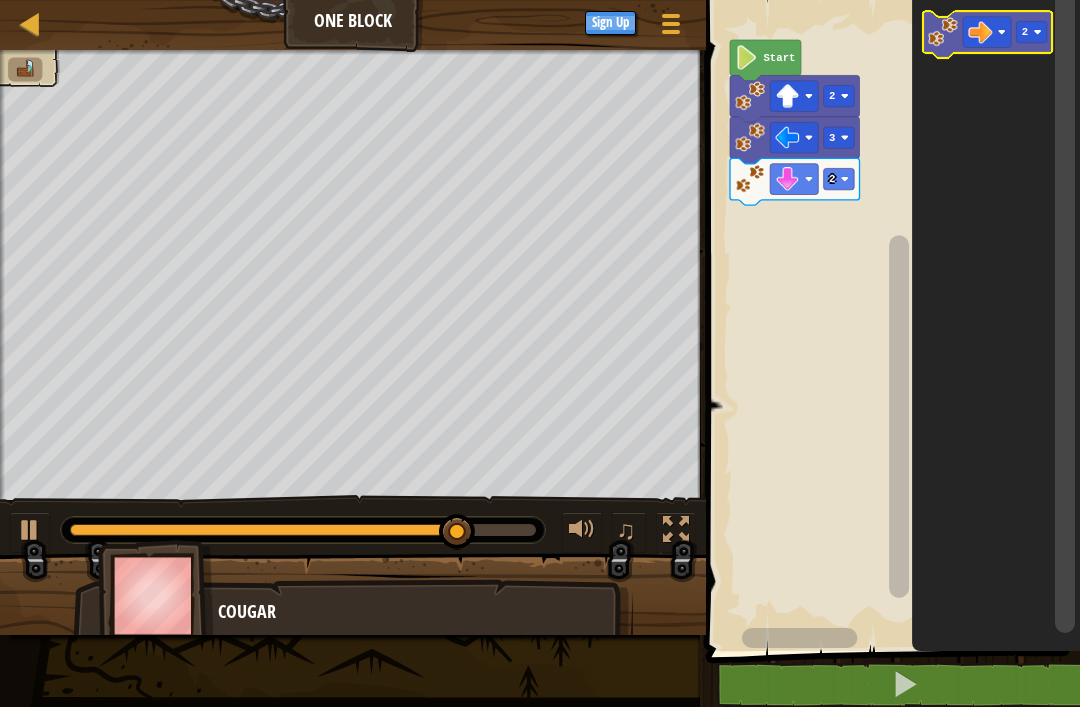 click on "2" 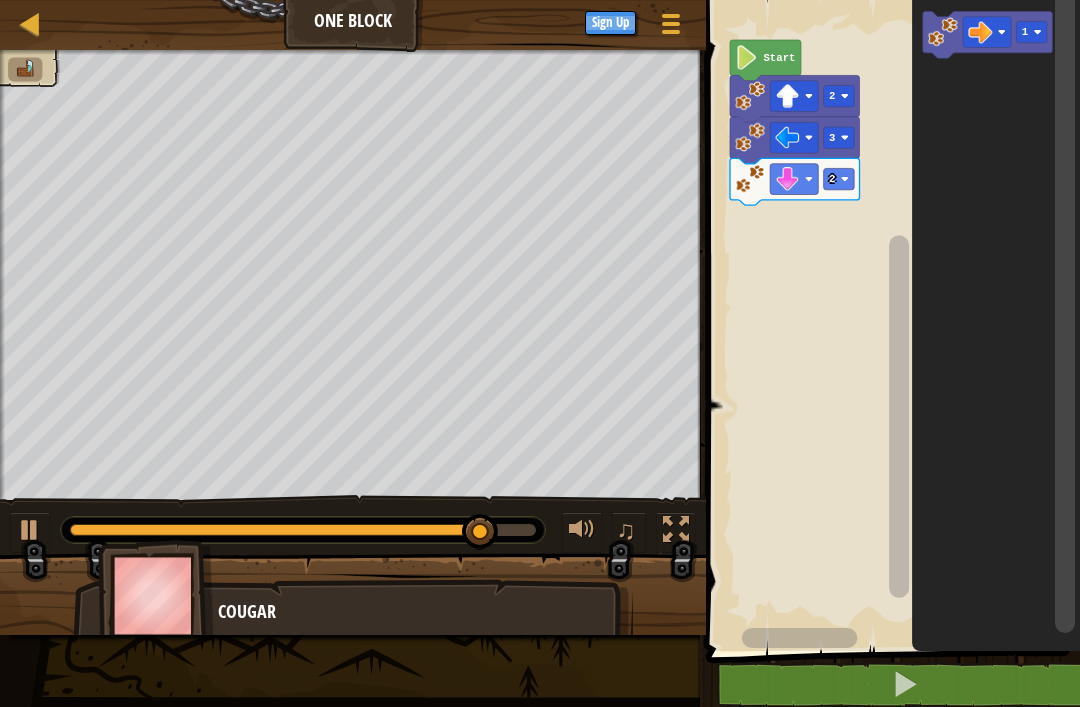 click 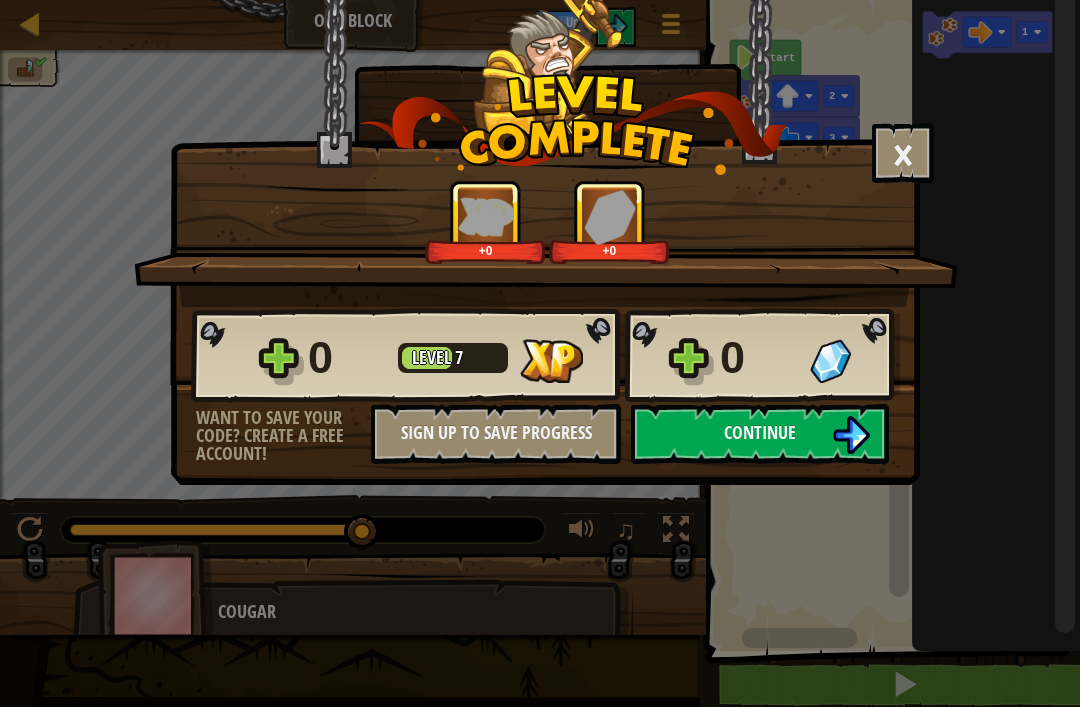 click on "Continue" at bounding box center [760, 432] 